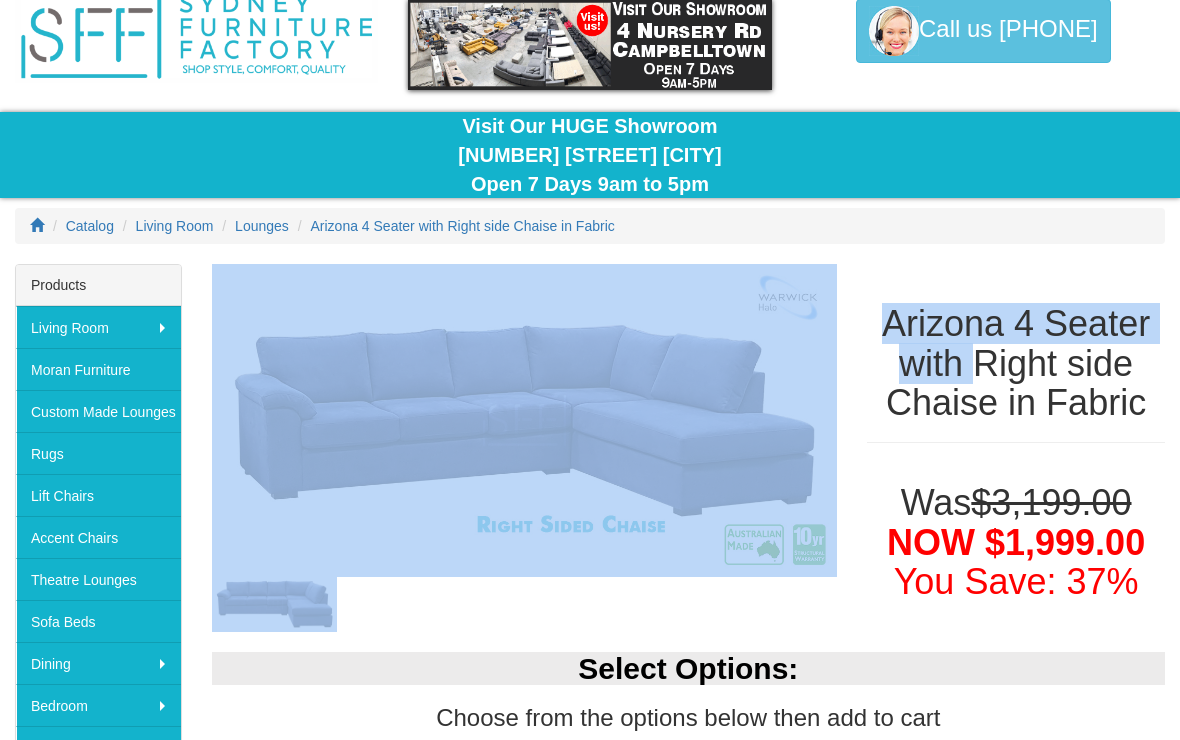 scroll, scrollTop: 0, scrollLeft: 0, axis: both 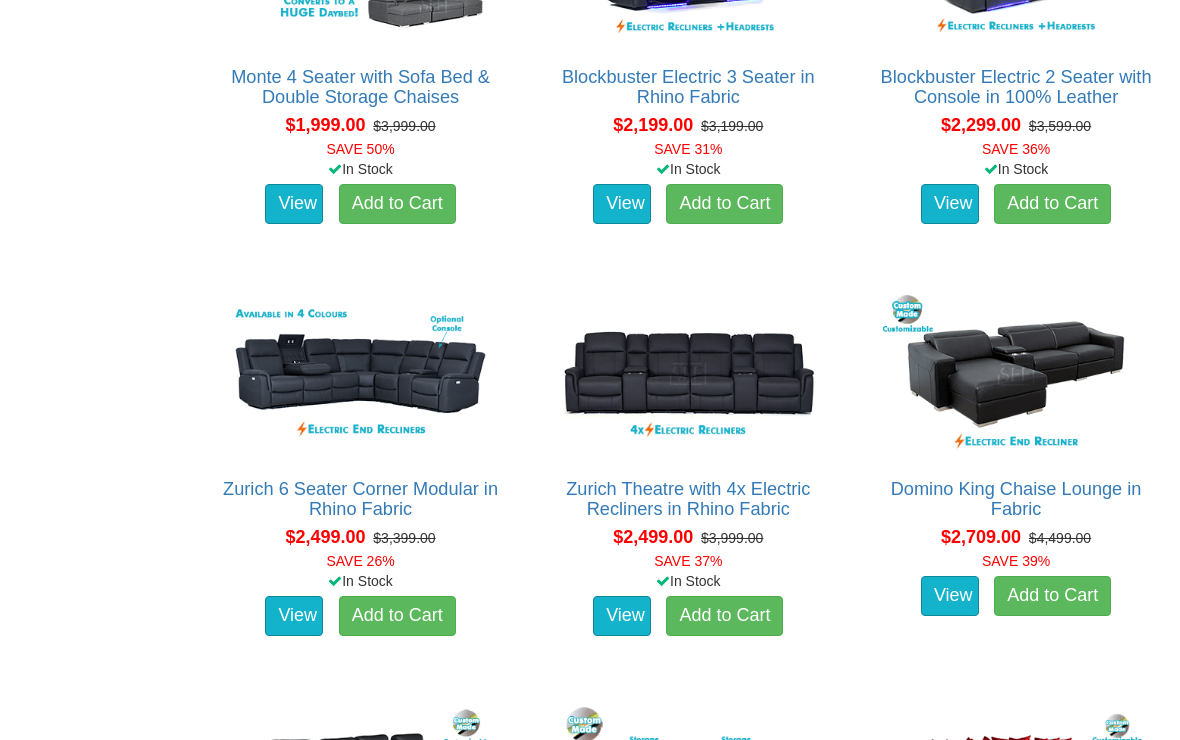 click at bounding box center [361, 375] 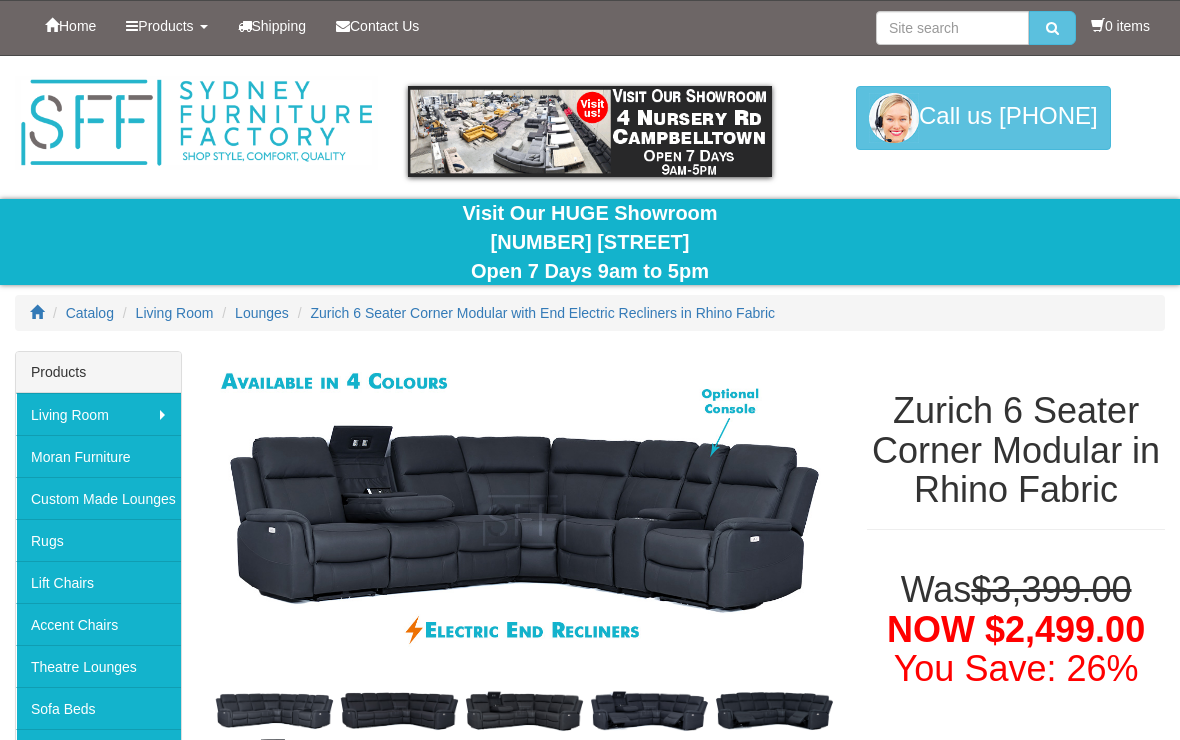 scroll, scrollTop: 0, scrollLeft: 0, axis: both 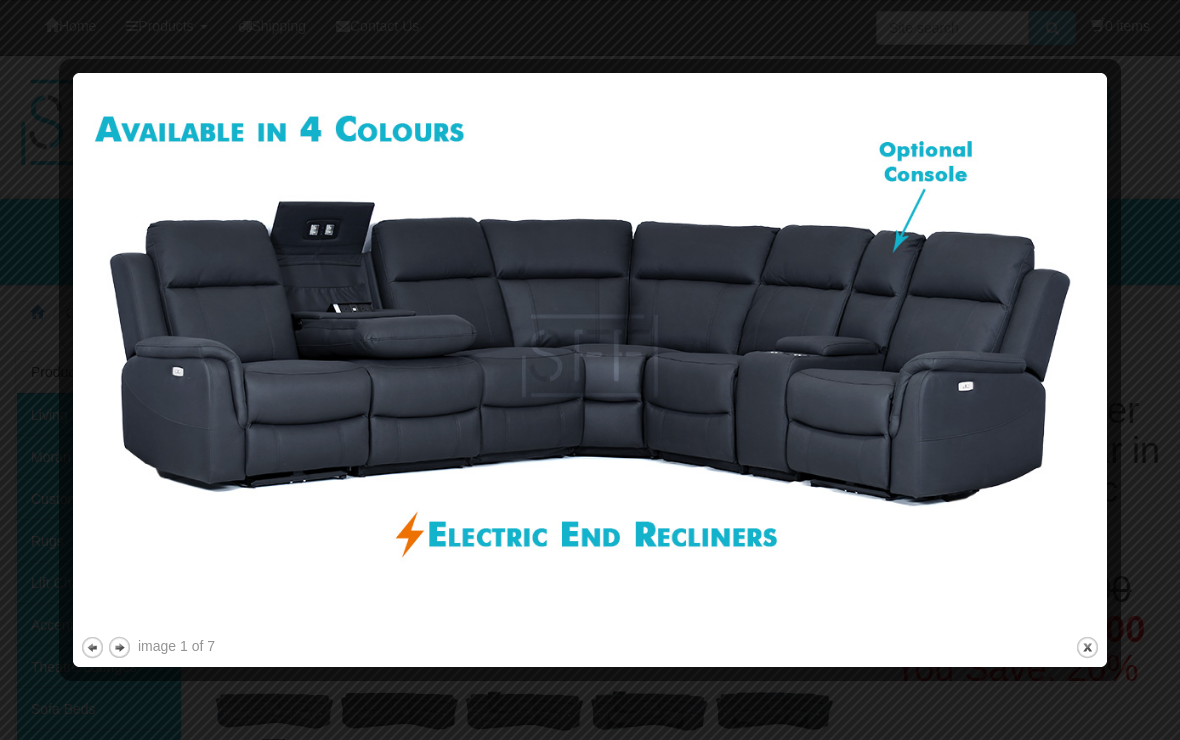 click at bounding box center (590, 356) 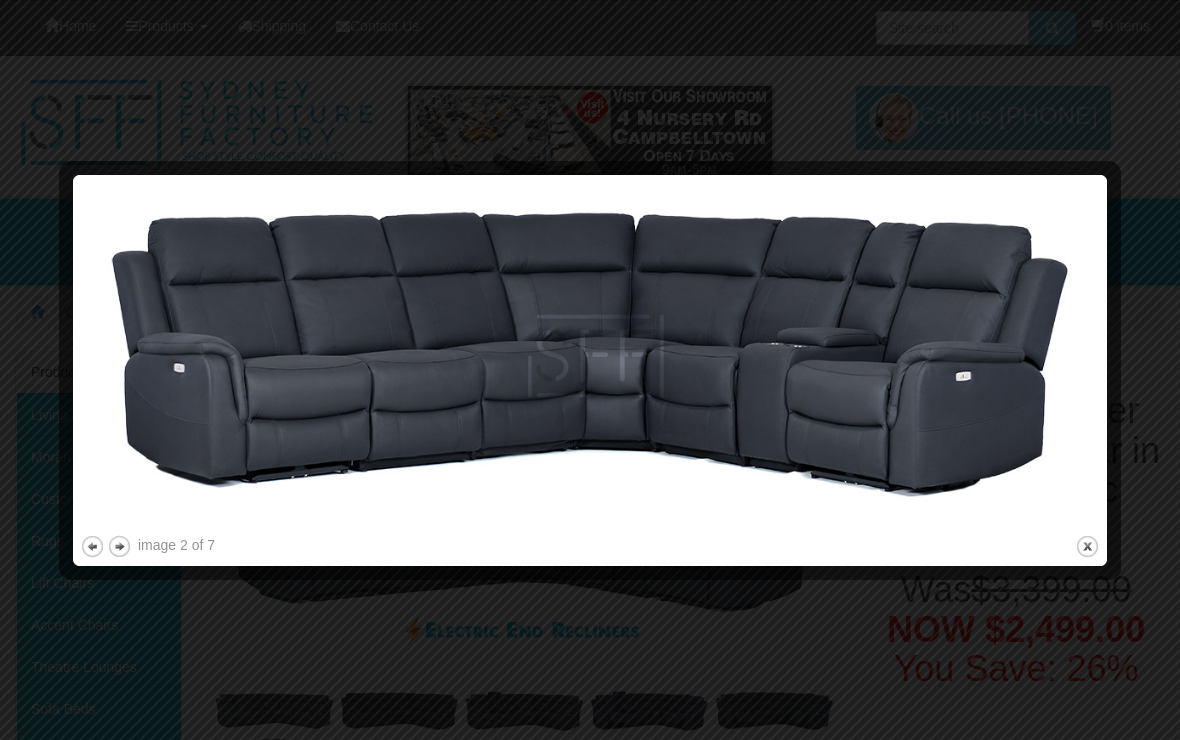 click at bounding box center (590, 356) 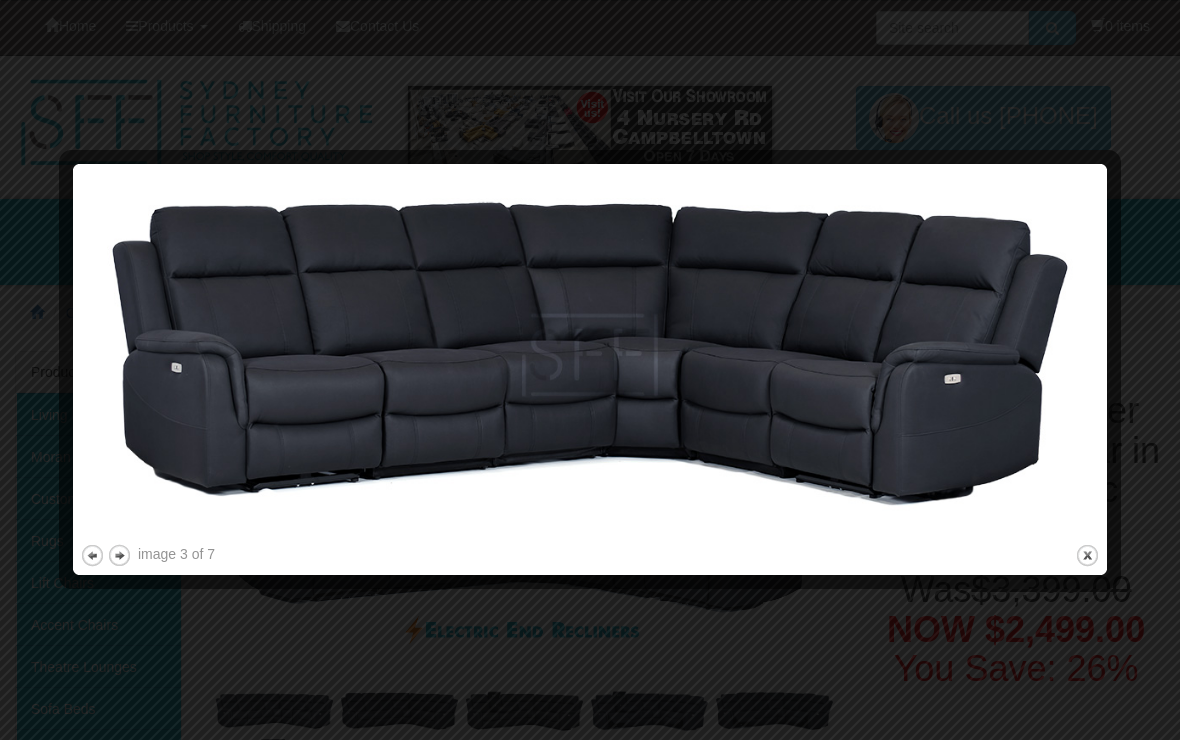 click on "next" at bounding box center [119, 555] 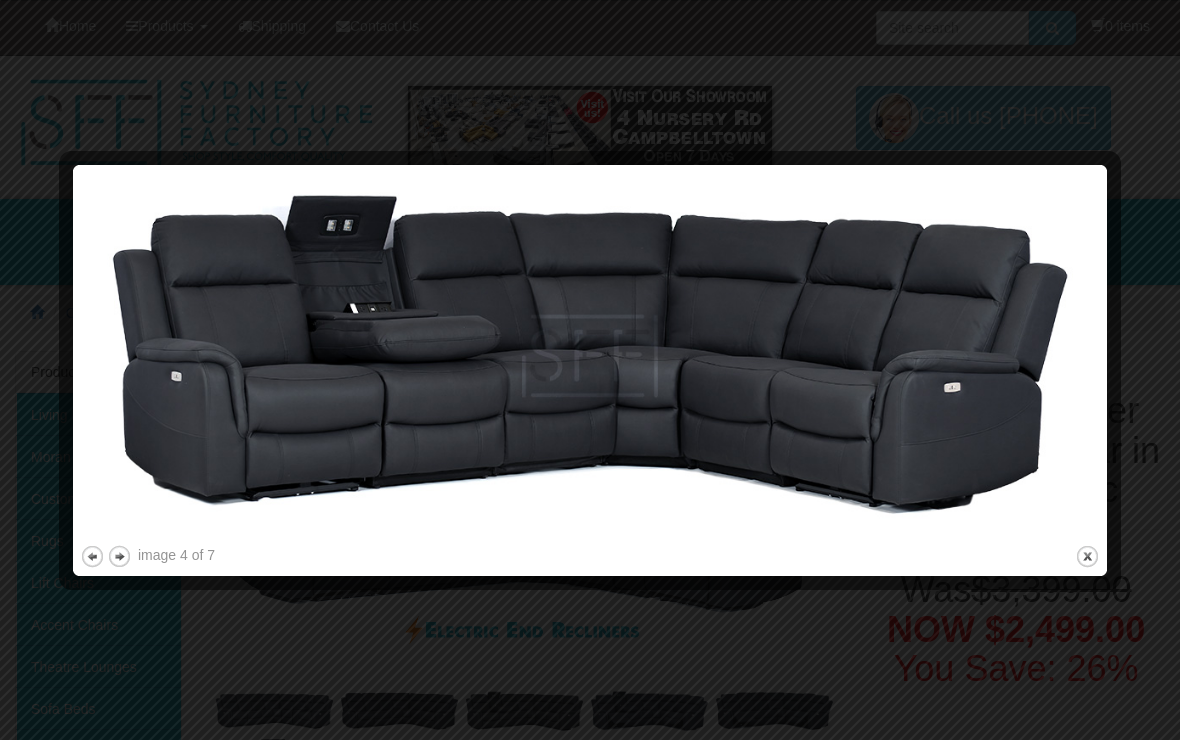click on "next" at bounding box center (119, 556) 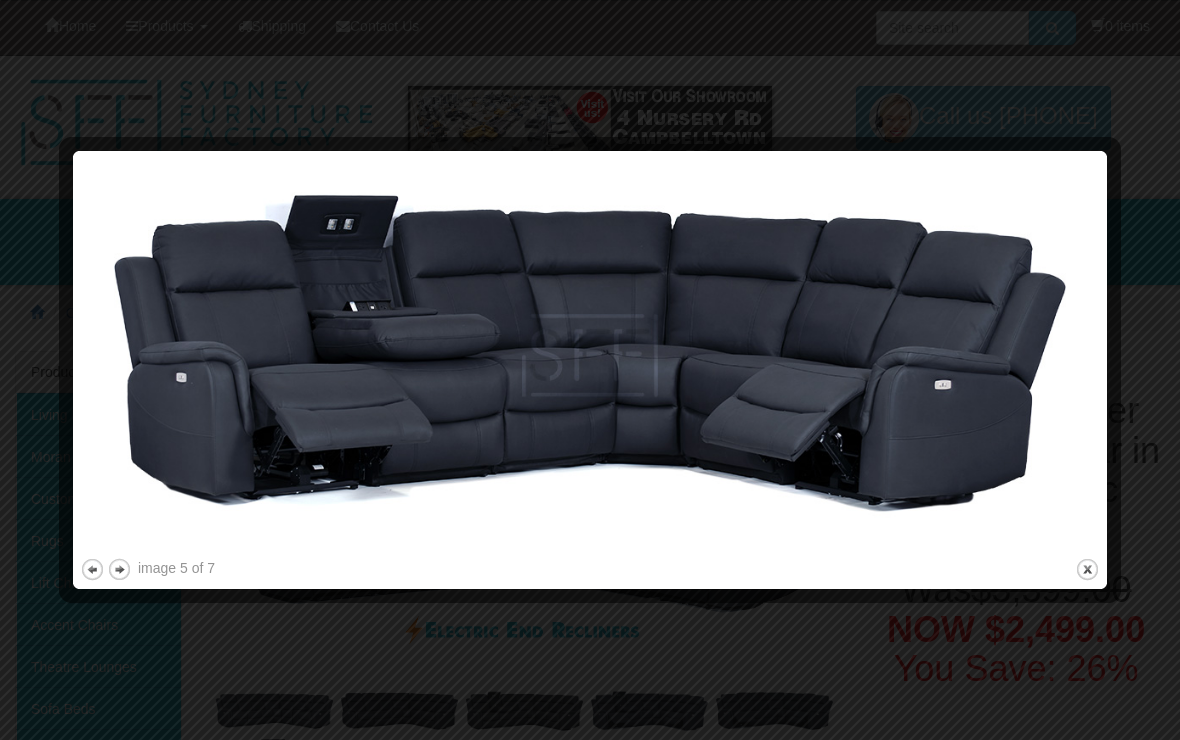 click on "next" at bounding box center [119, 569] 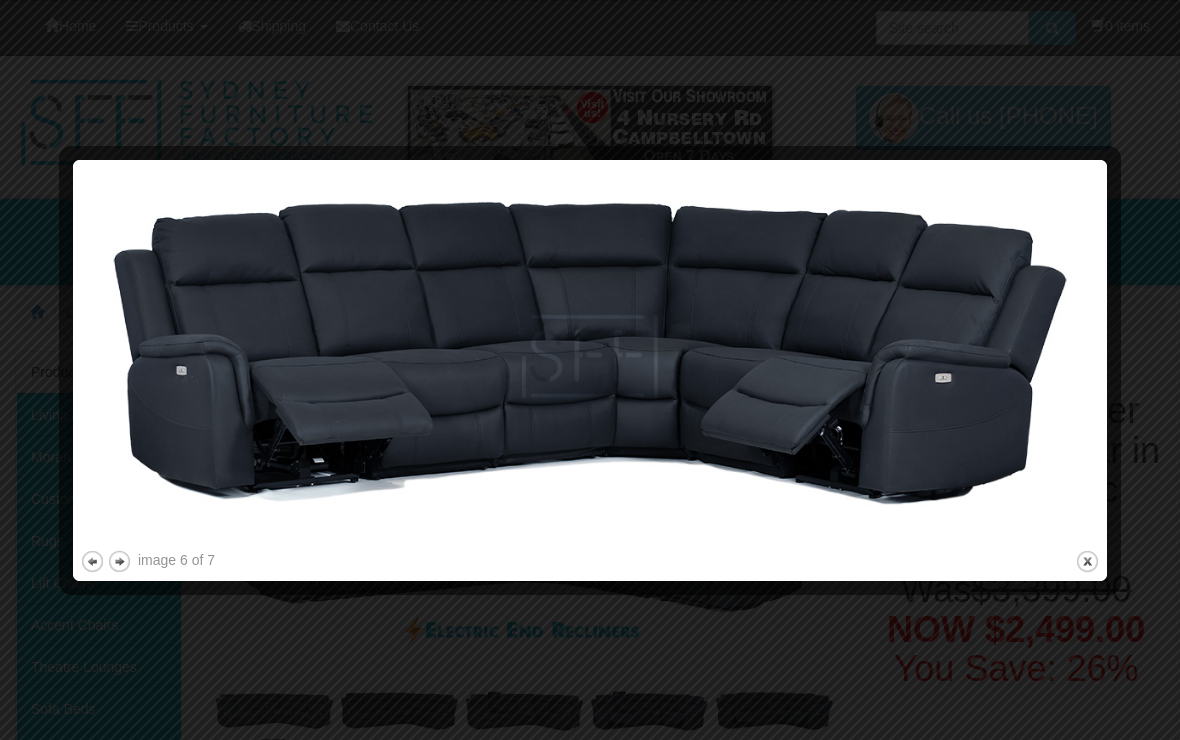 click on "next" at bounding box center (119, 561) 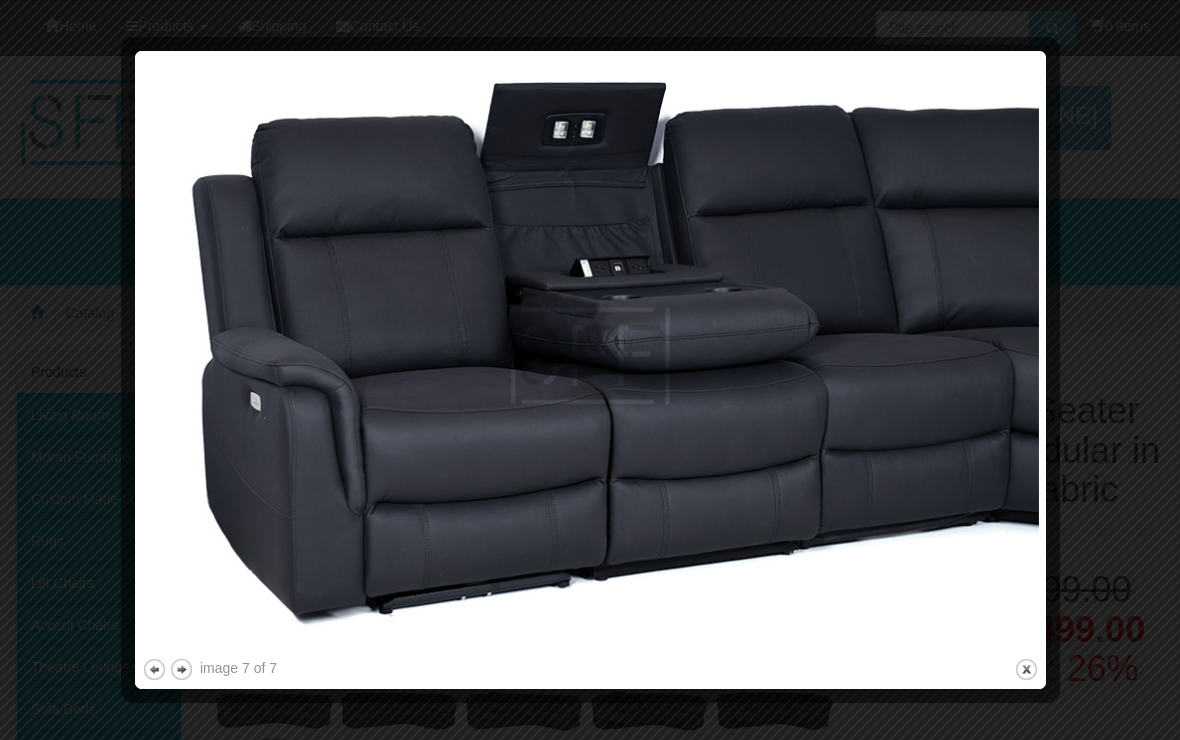 click at bounding box center (590, 370) 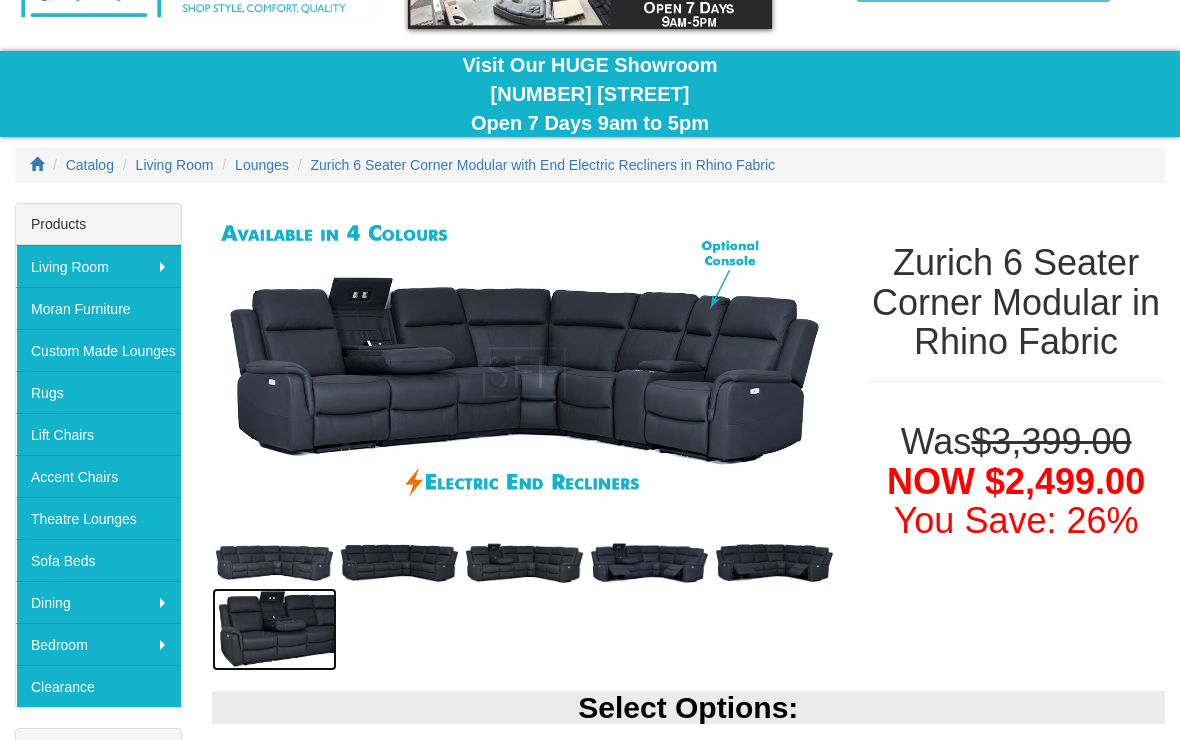 scroll, scrollTop: 0, scrollLeft: 0, axis: both 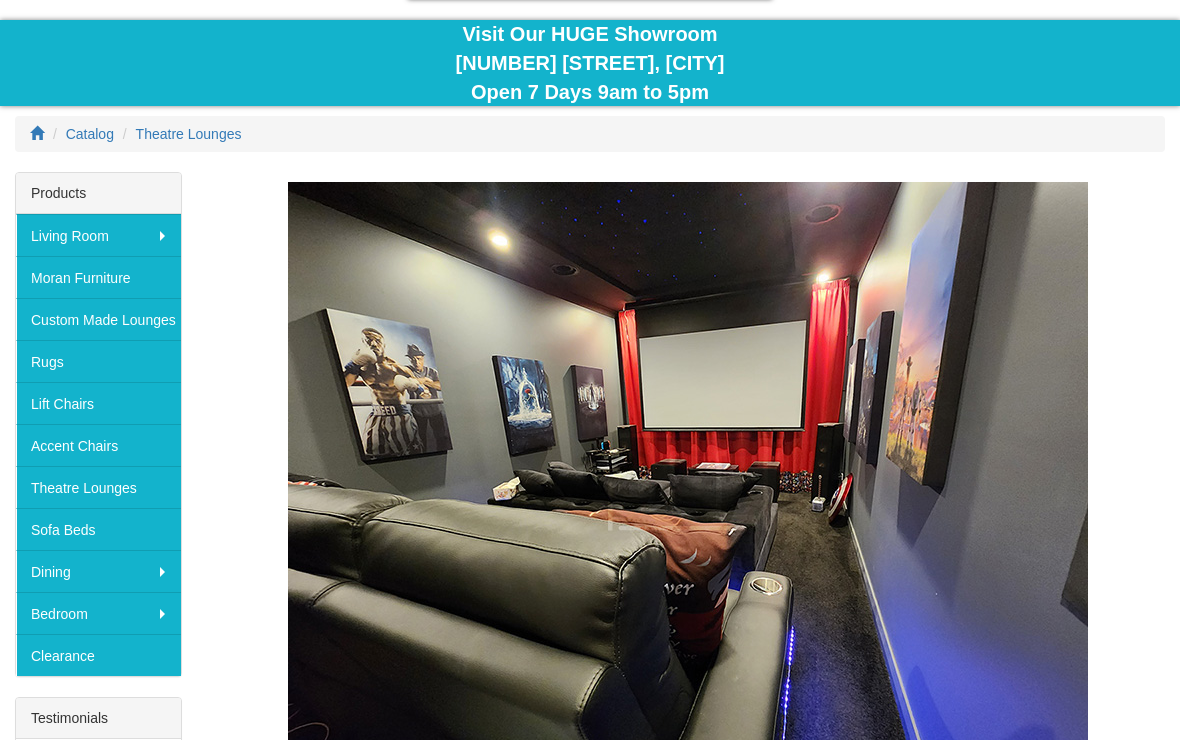 click on "Theatre Lounges" at bounding box center (98, 487) 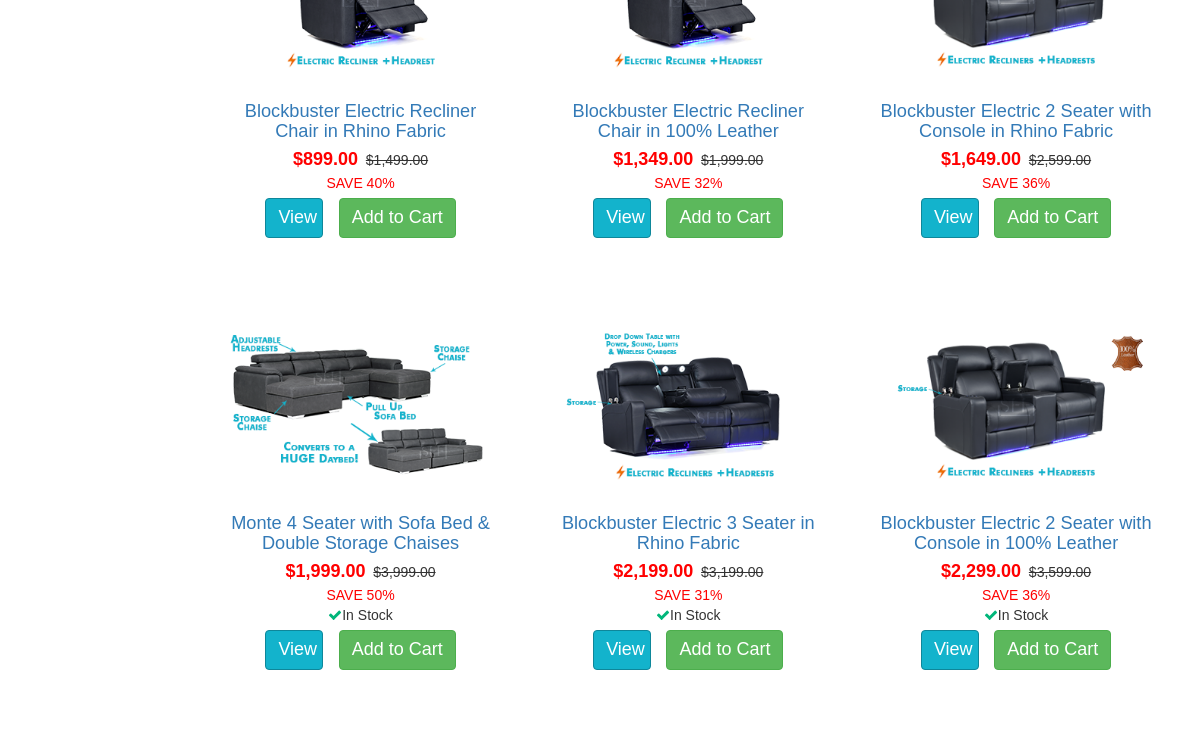 scroll, scrollTop: 1461, scrollLeft: 0, axis: vertical 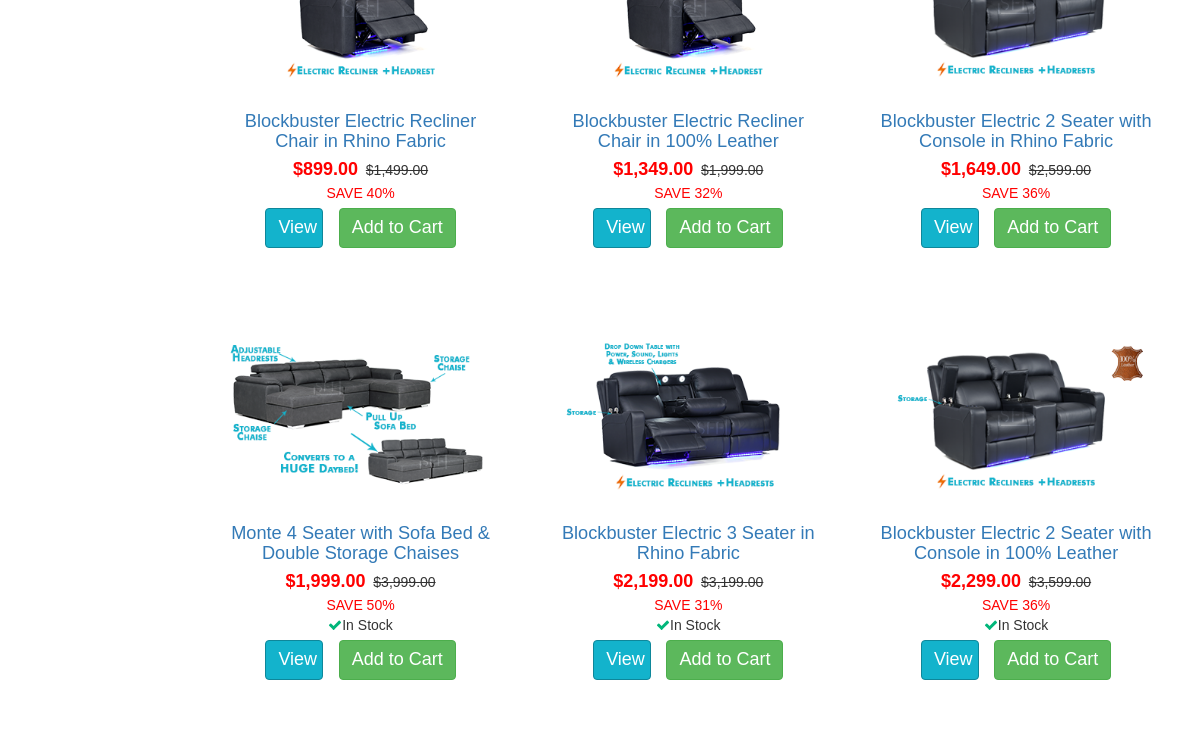 click at bounding box center [688, 418] 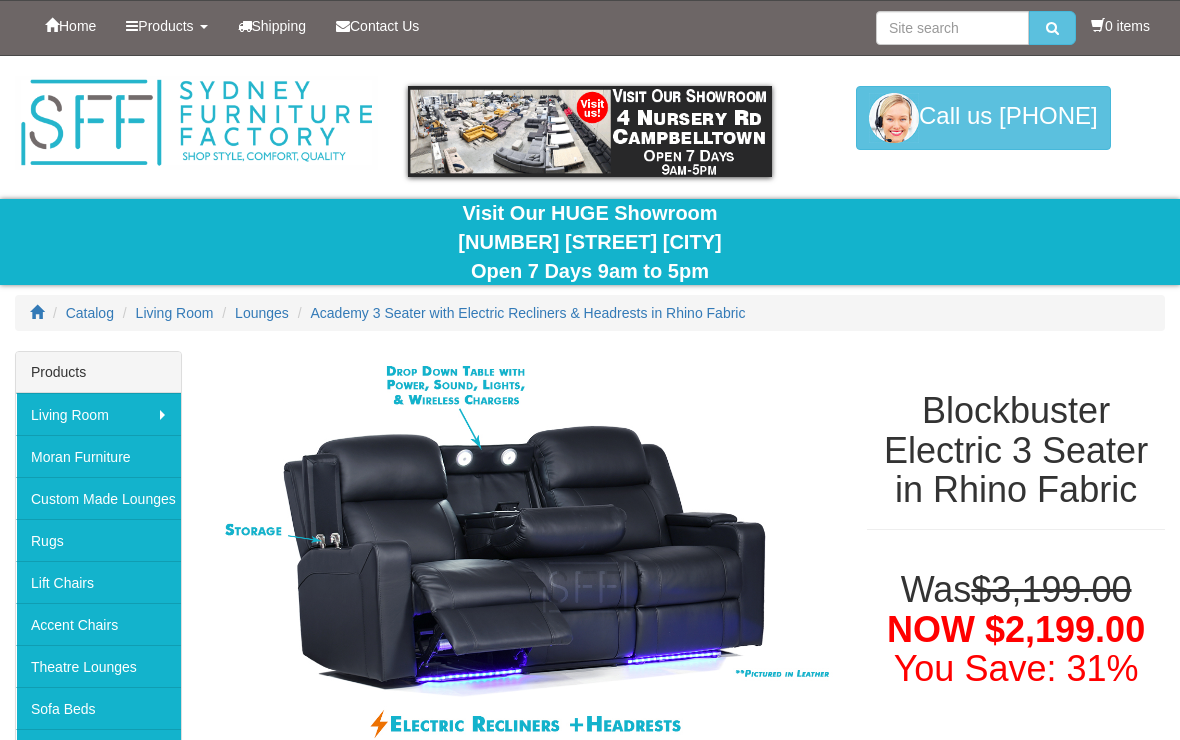 scroll, scrollTop: 0, scrollLeft: 0, axis: both 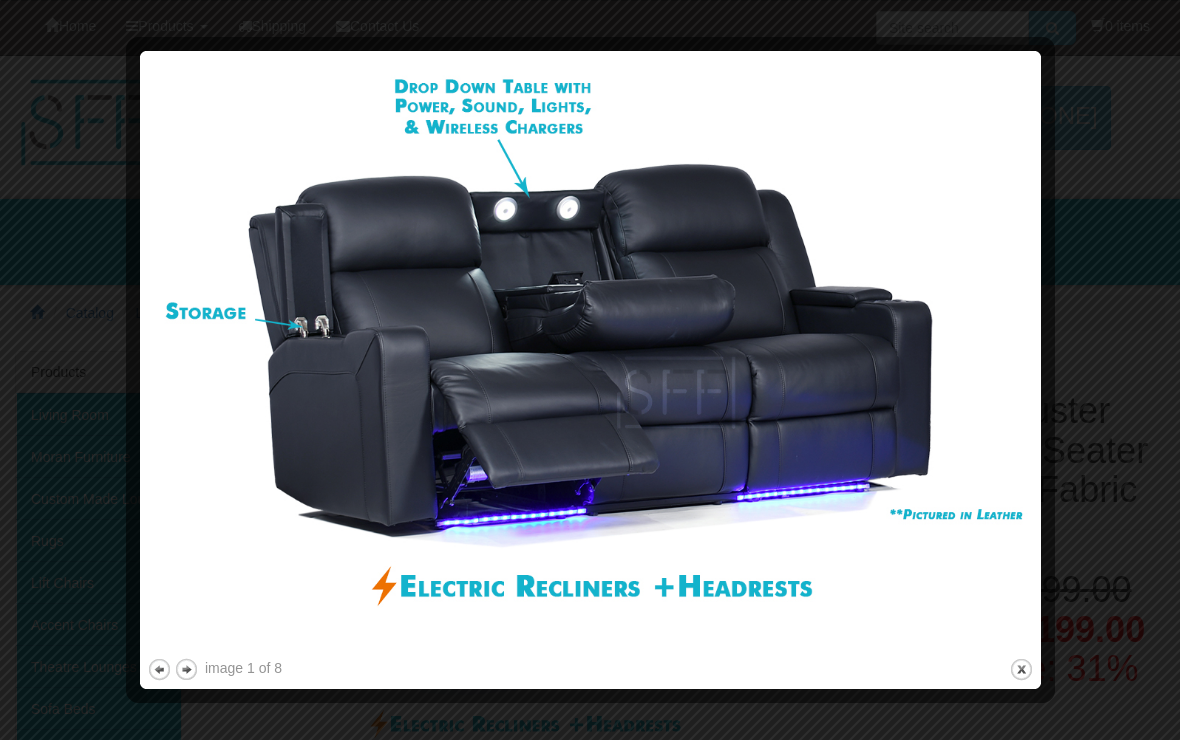 click on "next" at bounding box center [186, 669] 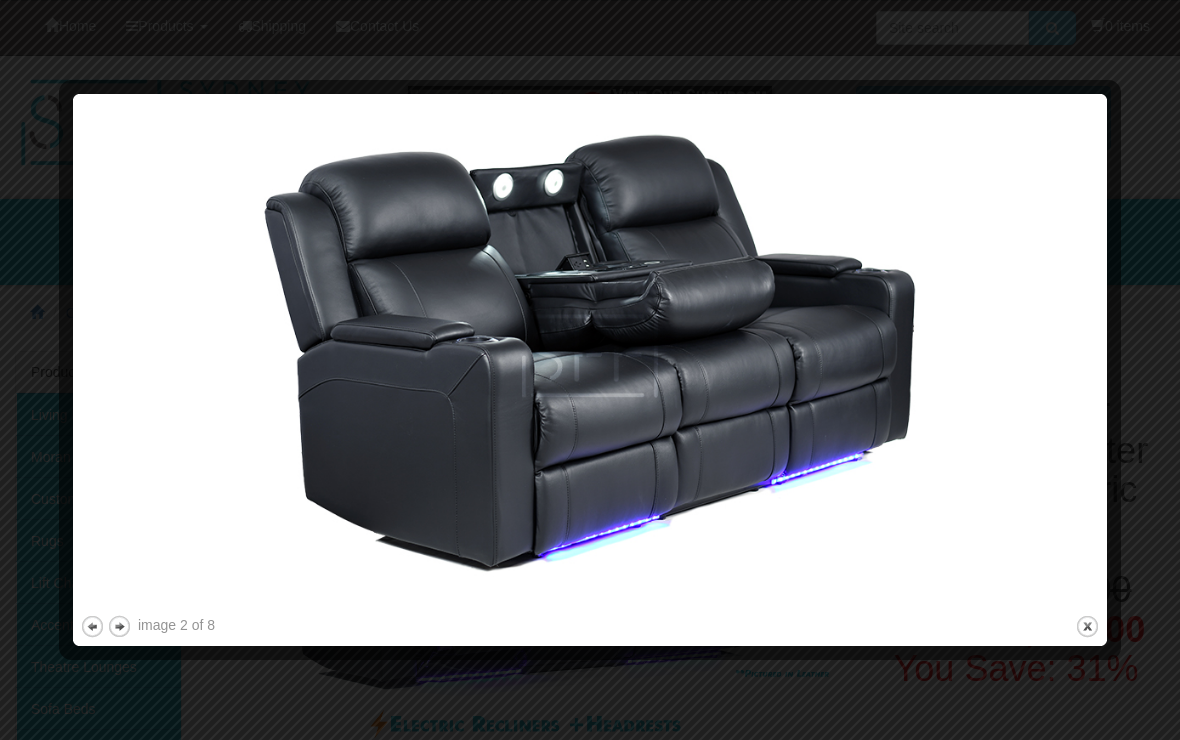 click on "next" at bounding box center (119, 626) 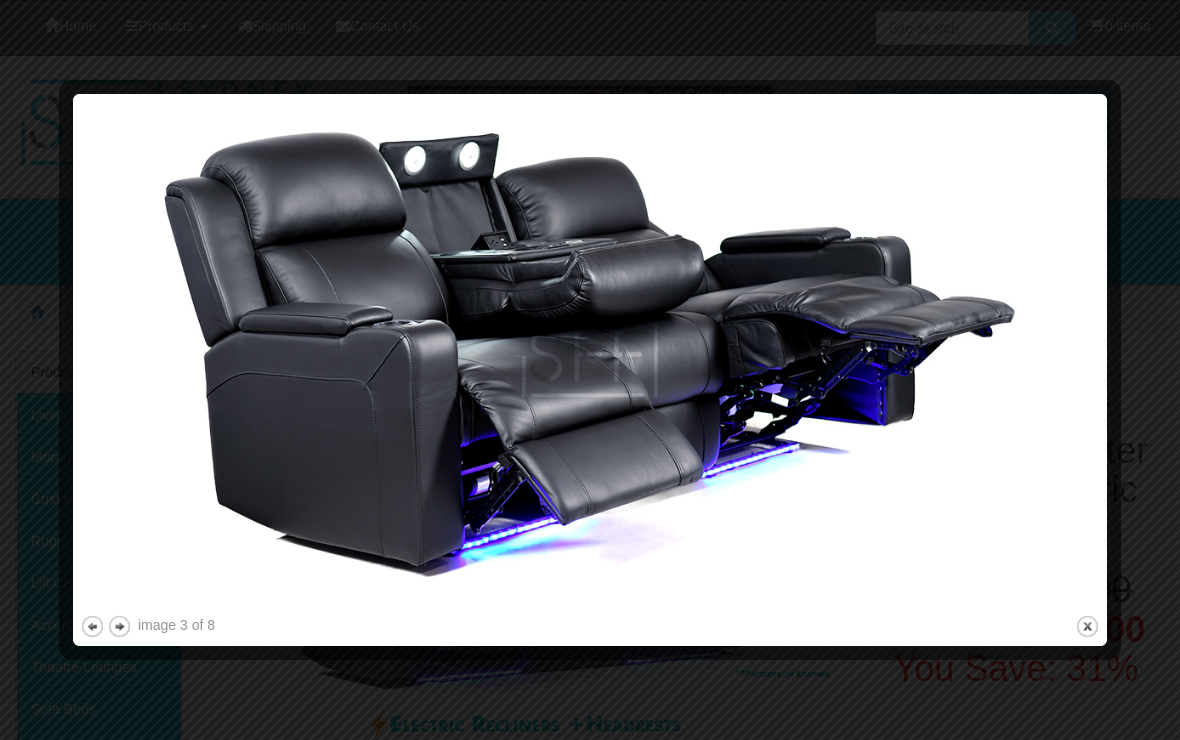 click on "next" at bounding box center (119, 626) 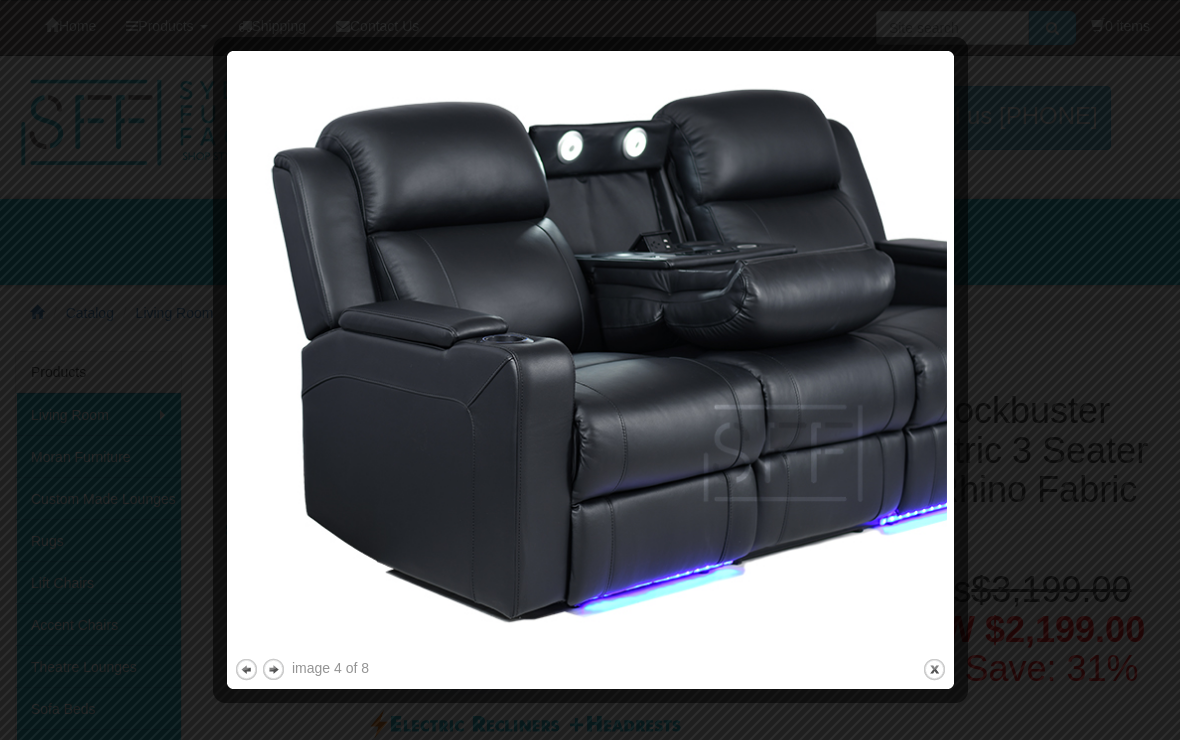 click on "next" at bounding box center (273, 669) 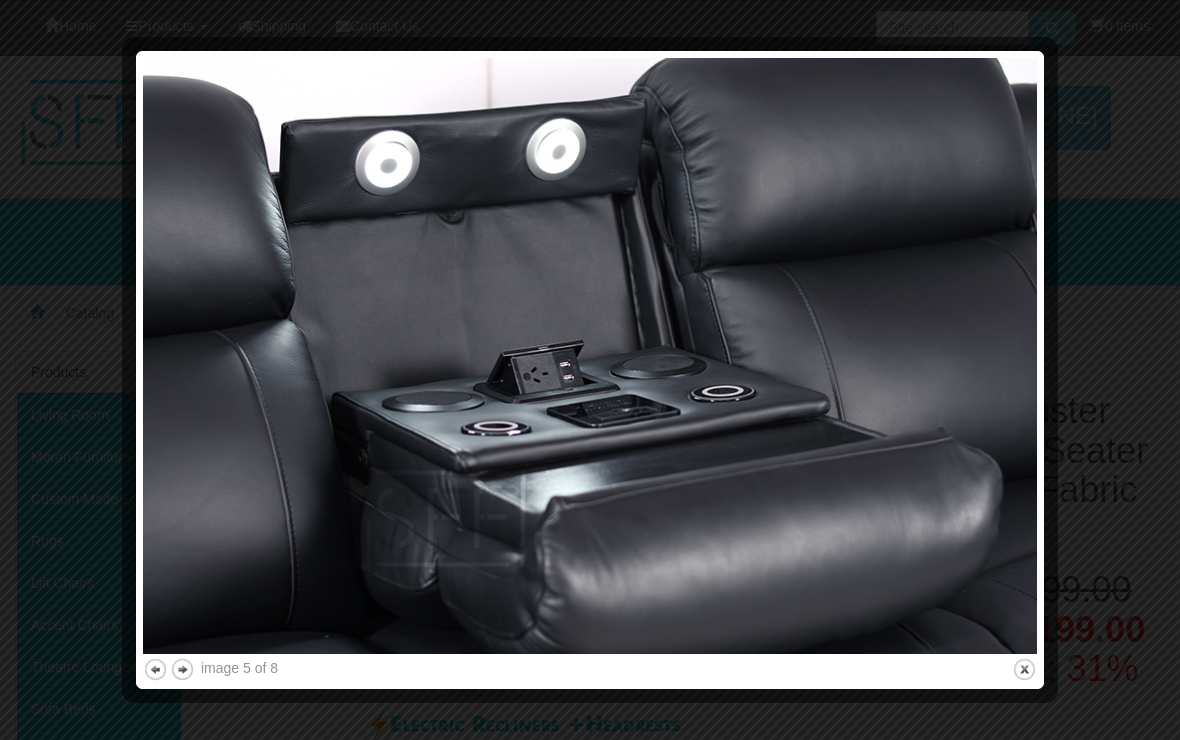 click on "next" at bounding box center [182, 669] 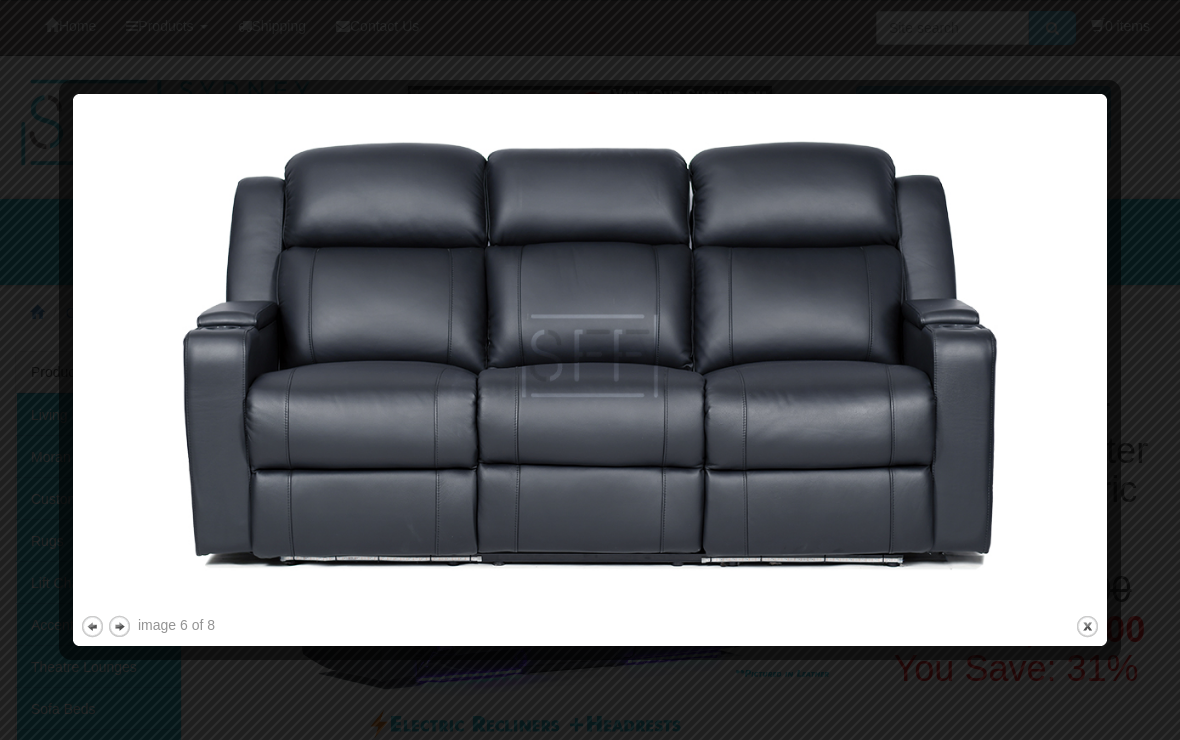 click on "next" at bounding box center (119, 626) 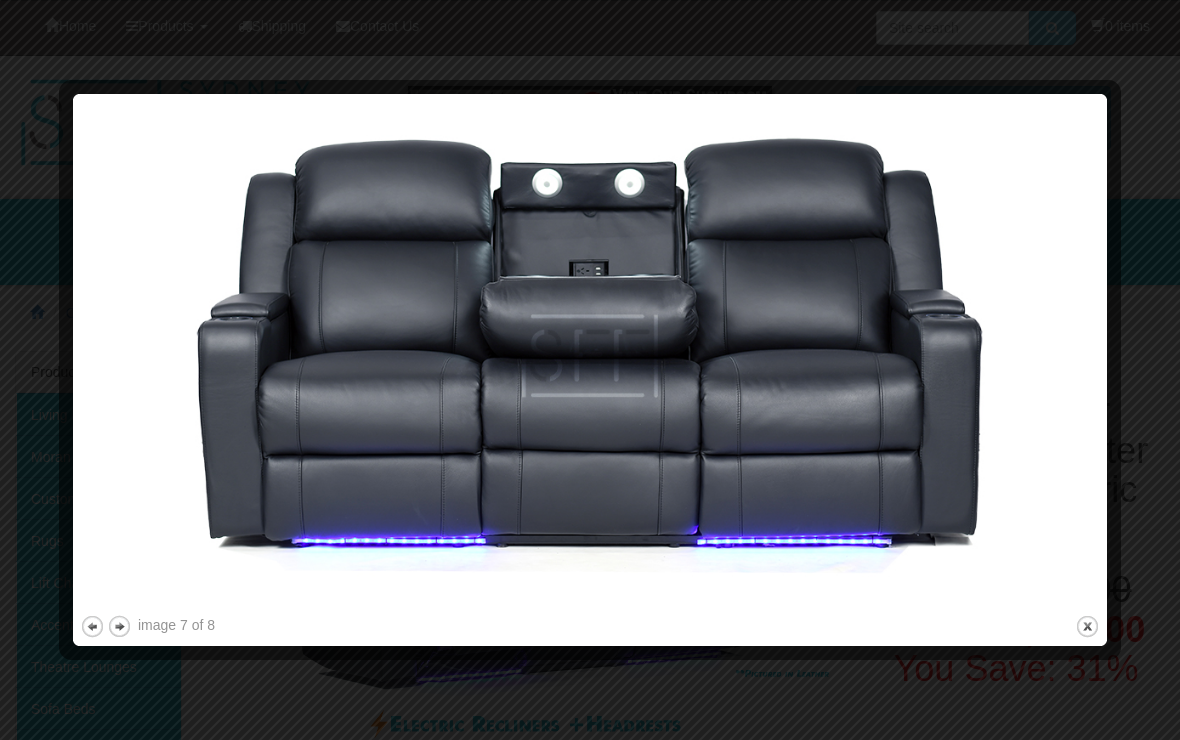 click at bounding box center (590, 356) 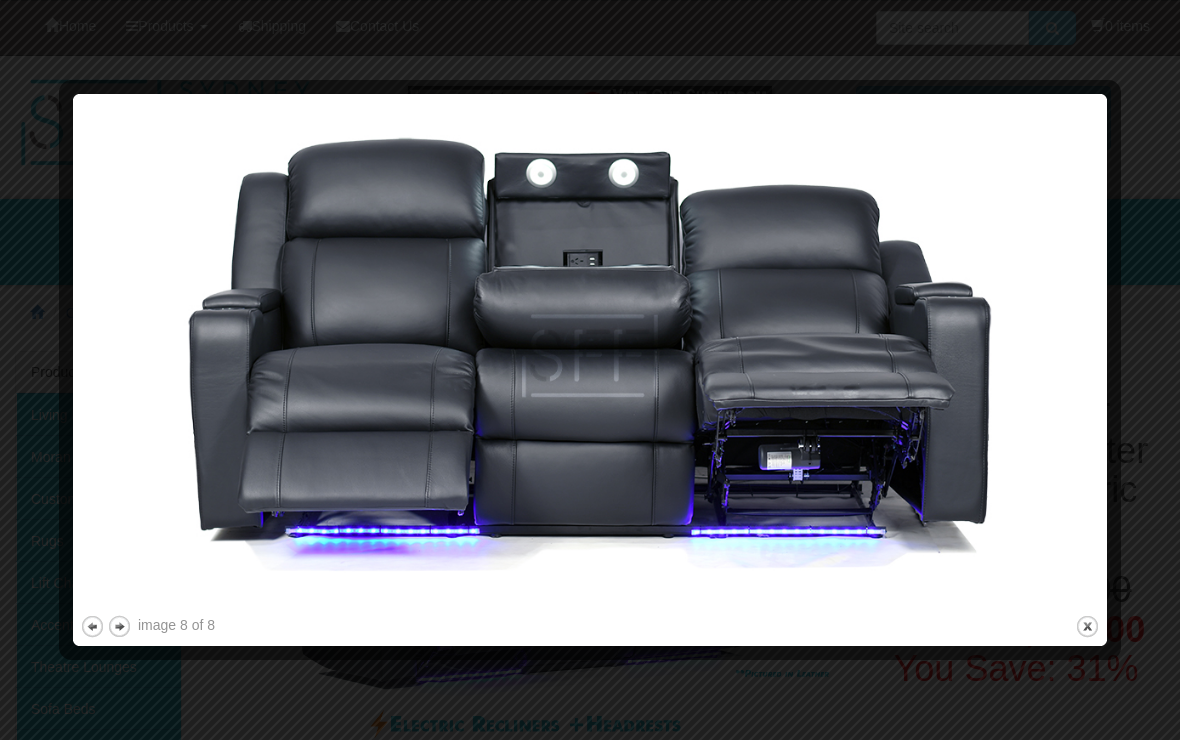 click on "next" at bounding box center [119, 626] 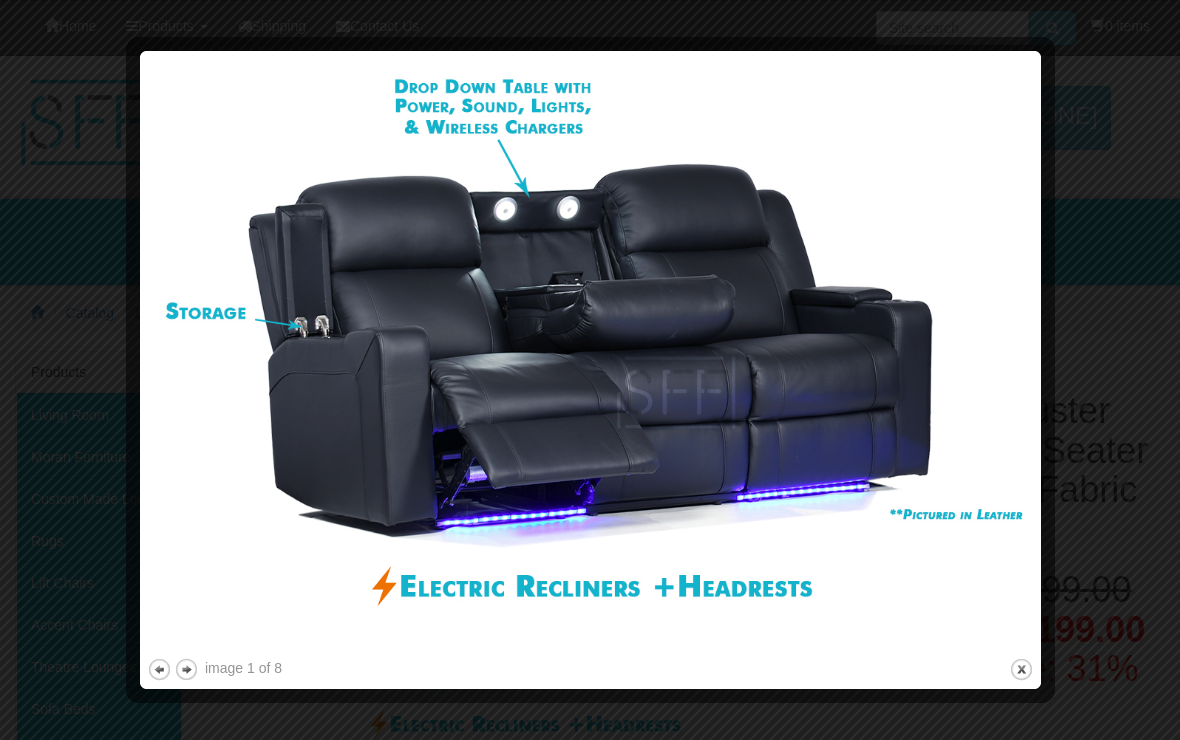 click on "next" at bounding box center [186, 669] 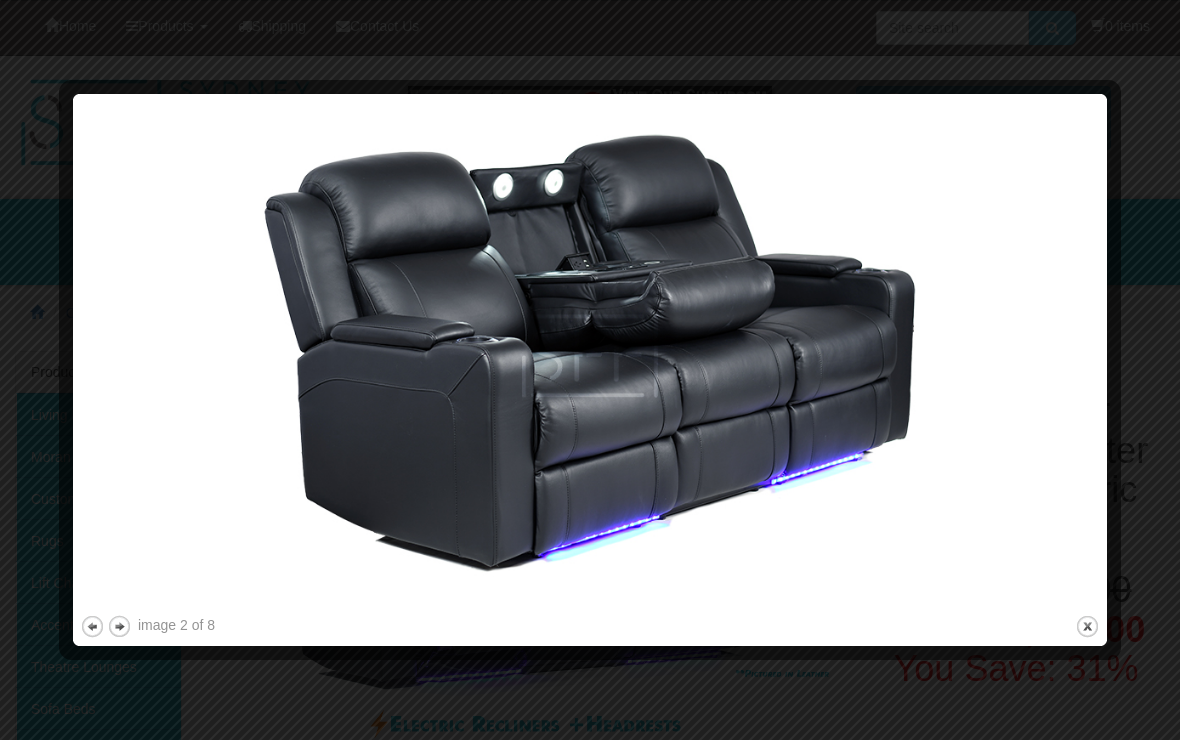 click on "next" at bounding box center (119, 626) 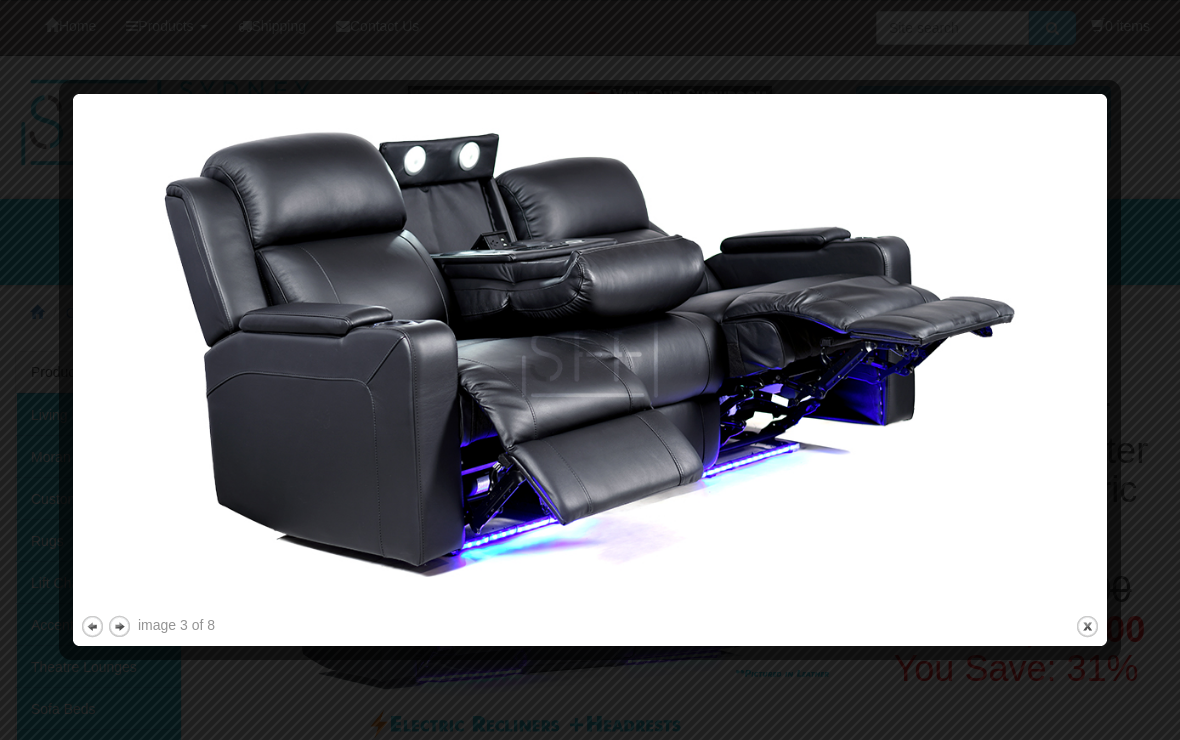 click on "next" at bounding box center [119, 626] 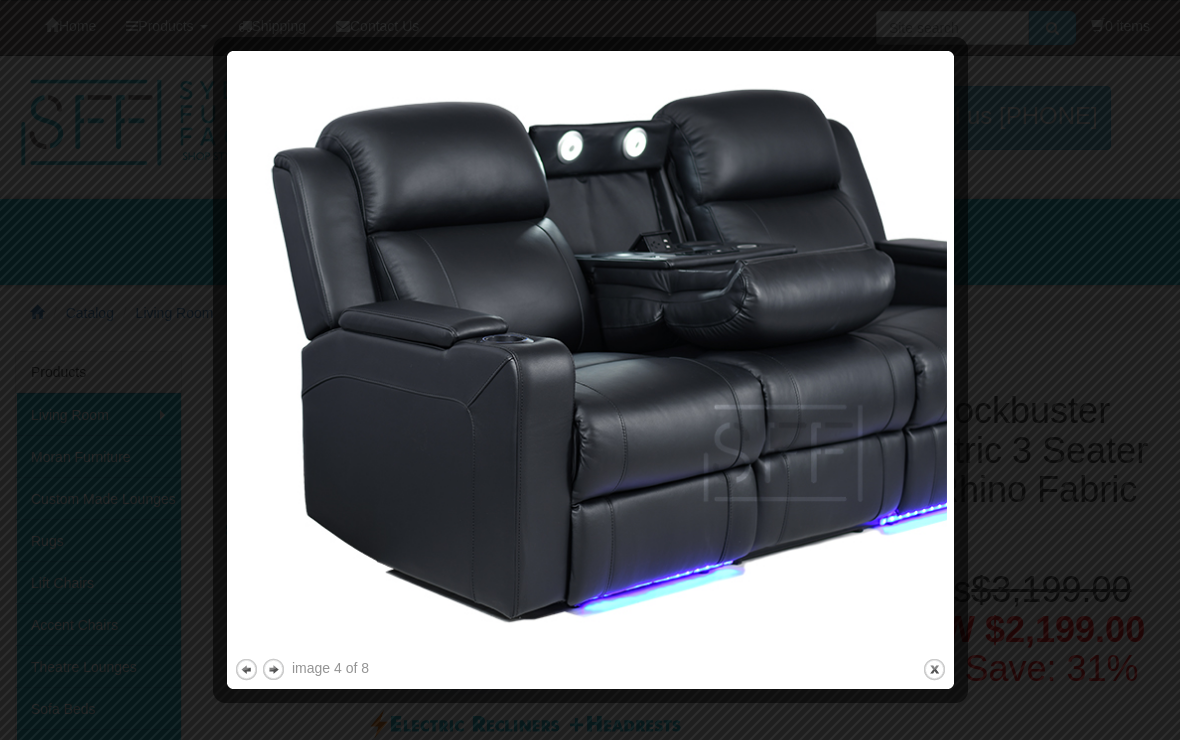 click on "next" at bounding box center (273, 669) 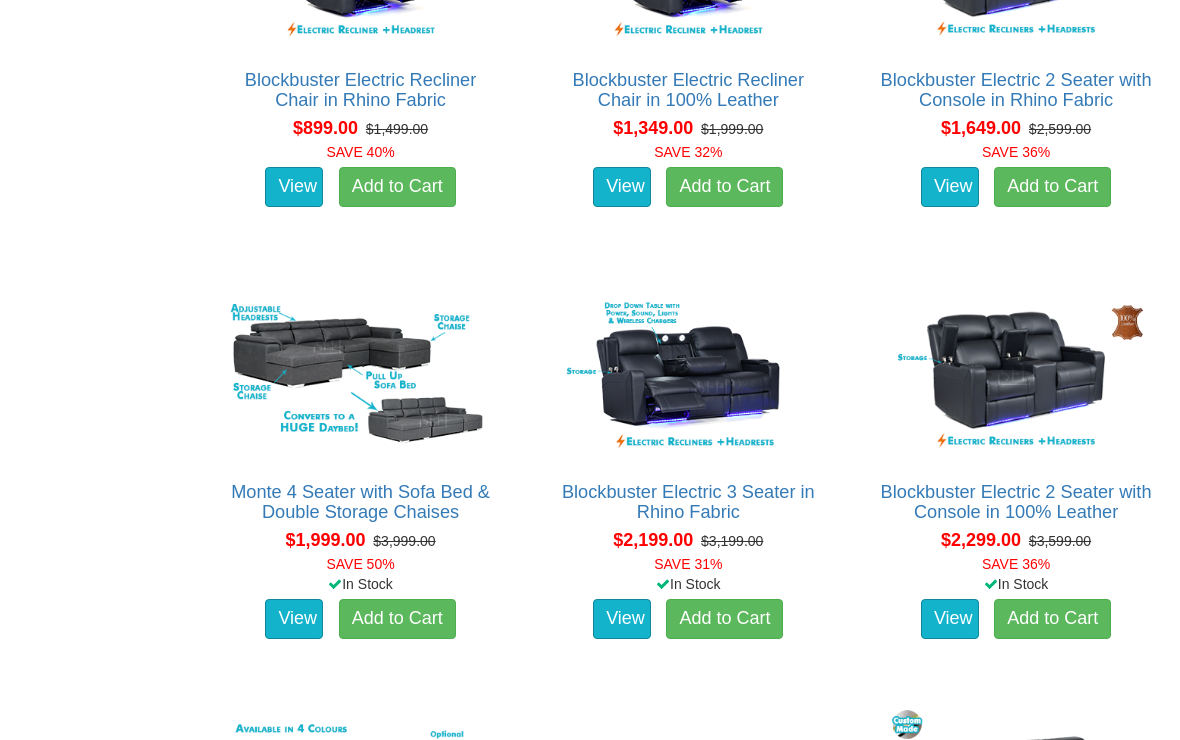 scroll, scrollTop: 1511, scrollLeft: 0, axis: vertical 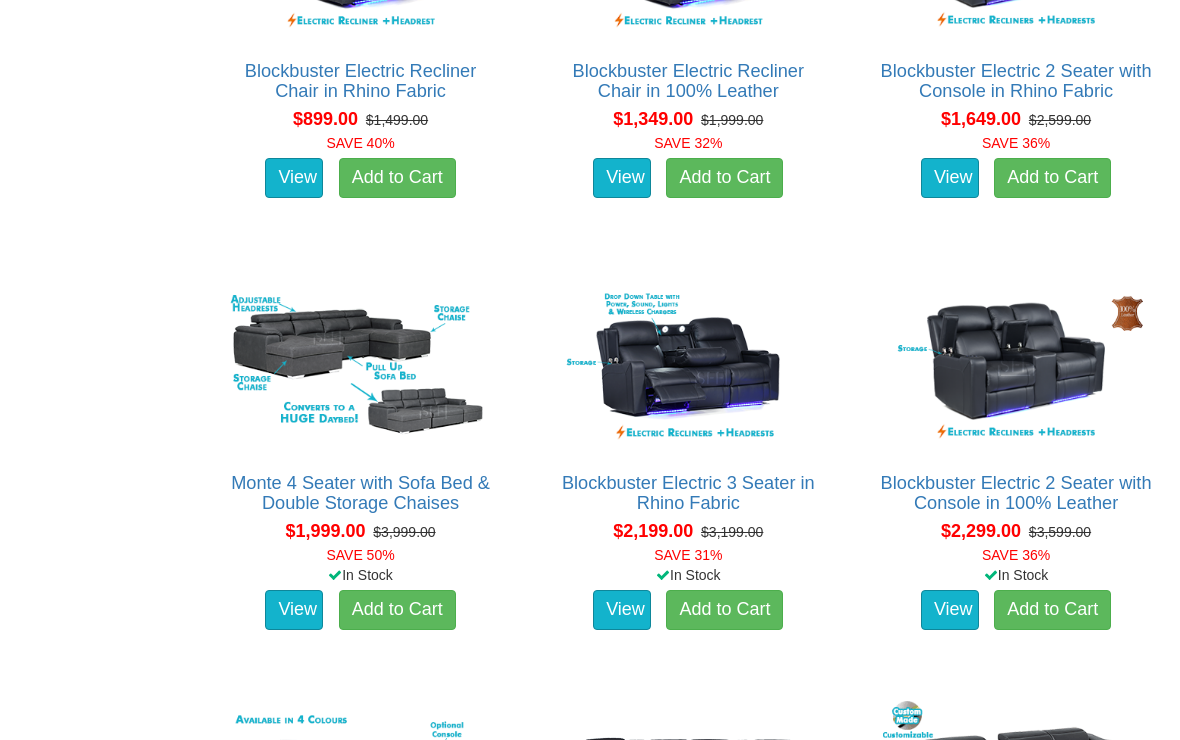 click at bounding box center (361, 368) 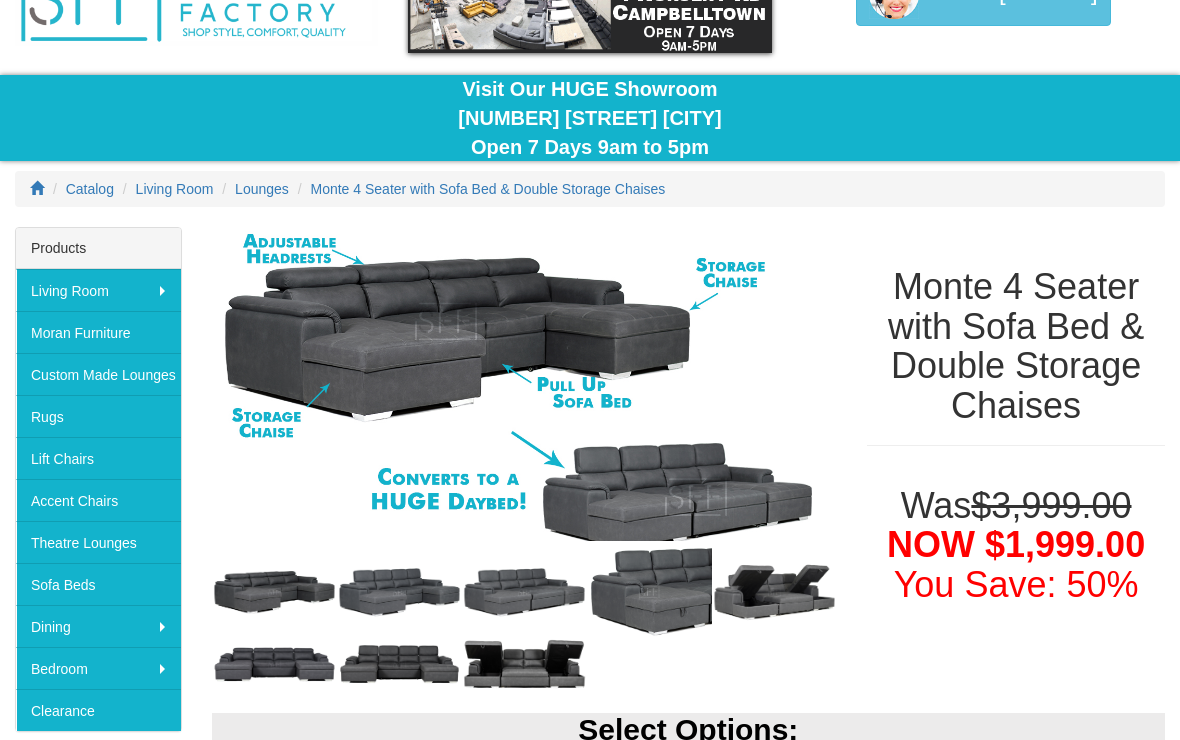 scroll, scrollTop: 127, scrollLeft: 0, axis: vertical 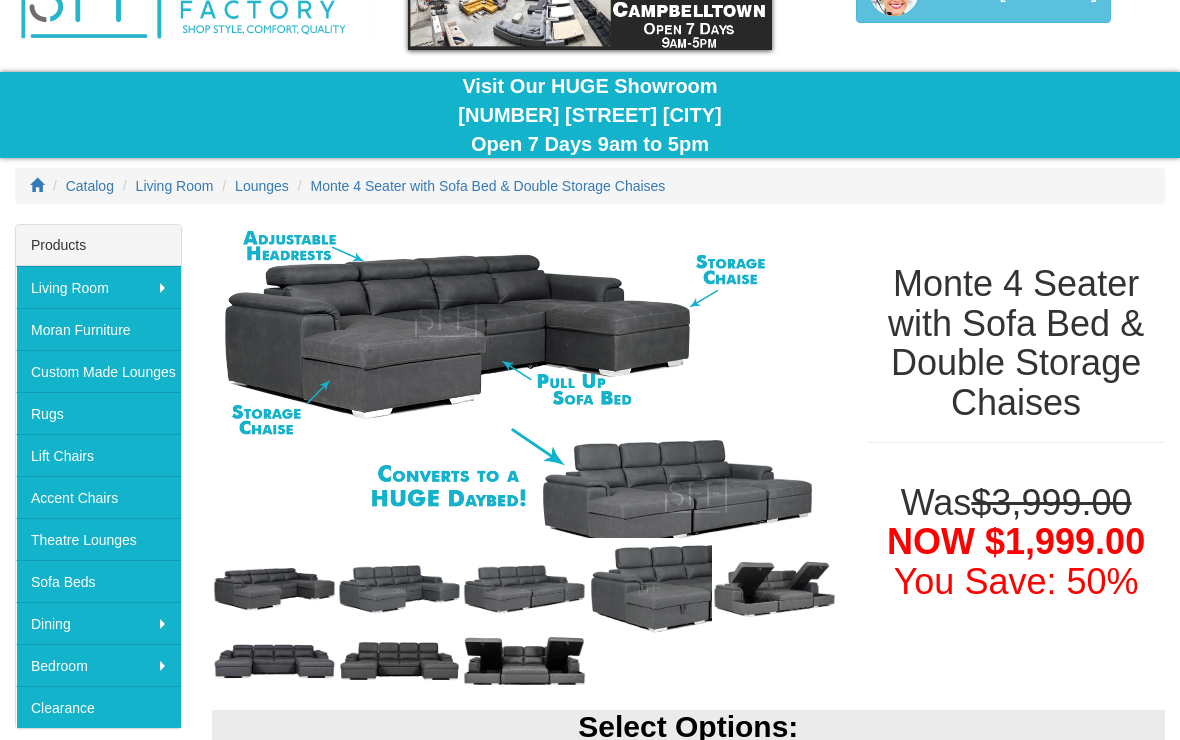 click at bounding box center [525, 393] 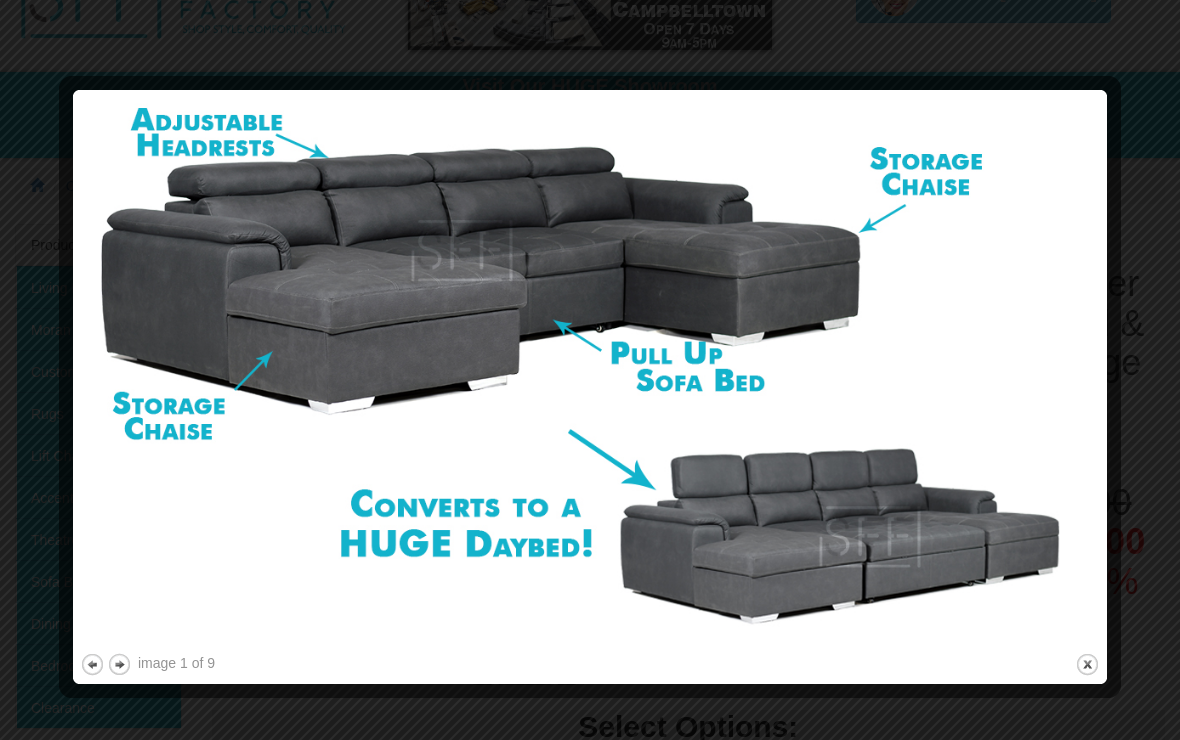 click on "next" at bounding box center [119, 664] 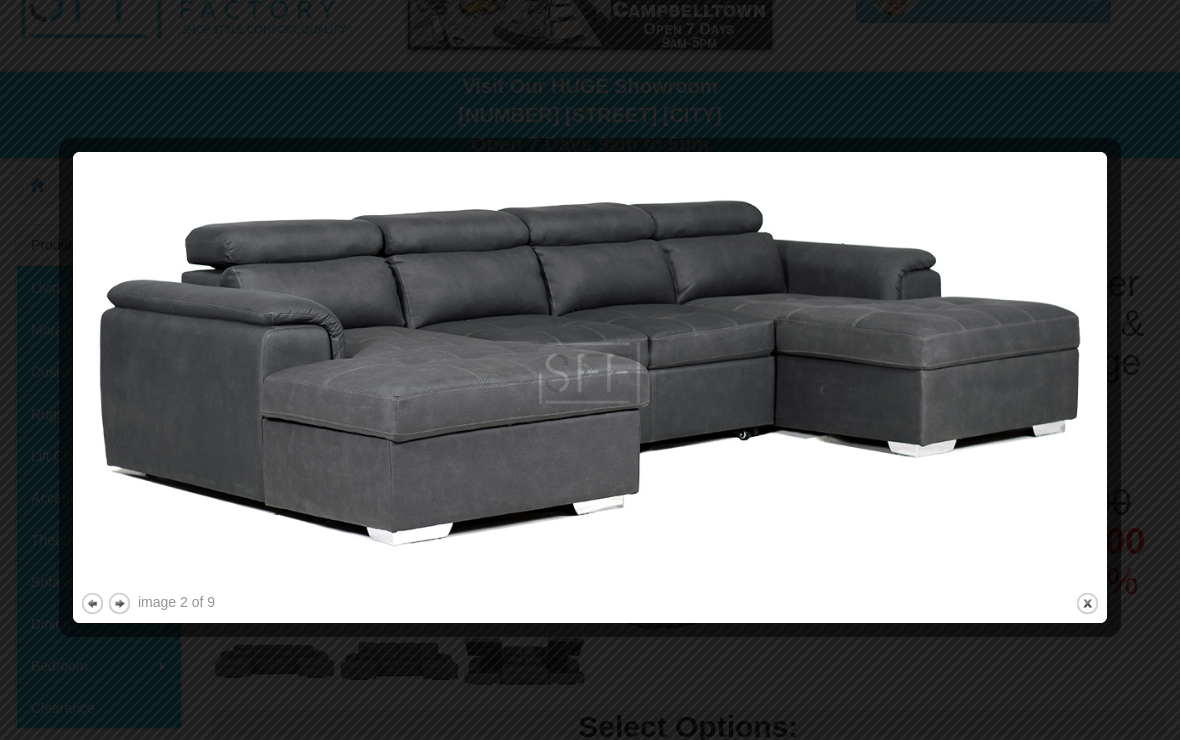 click on "next" at bounding box center (119, 603) 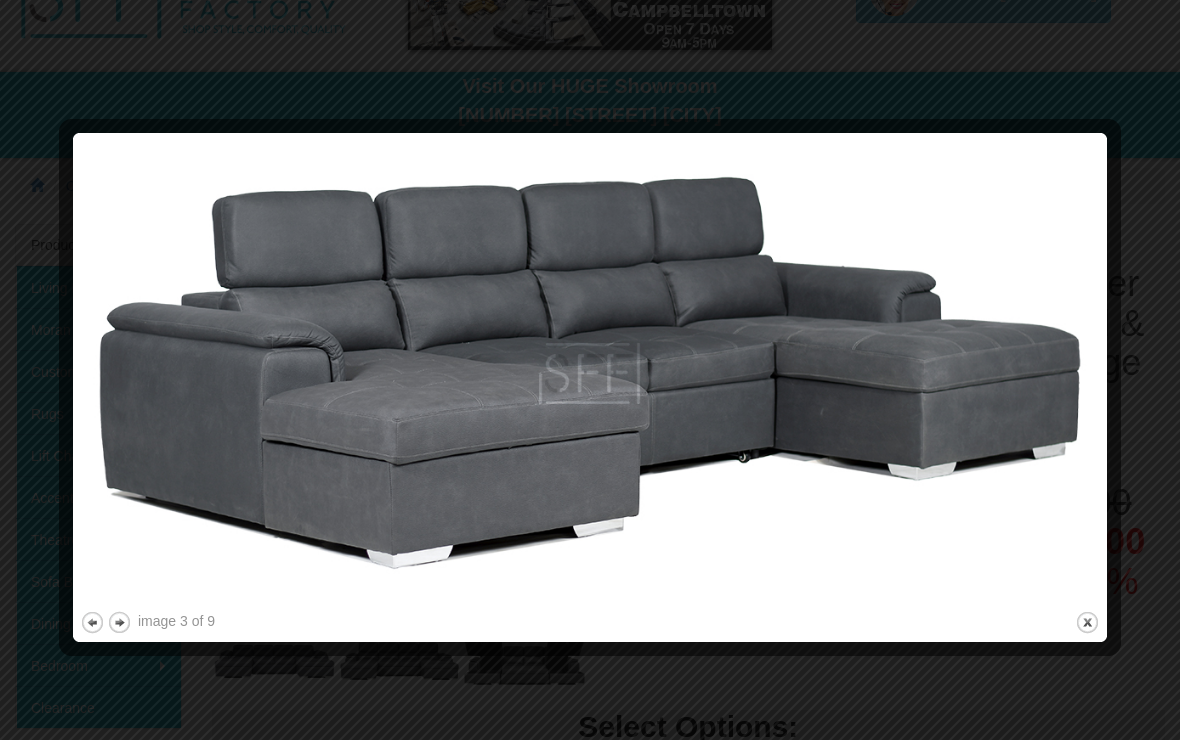 click on "next" at bounding box center [119, 622] 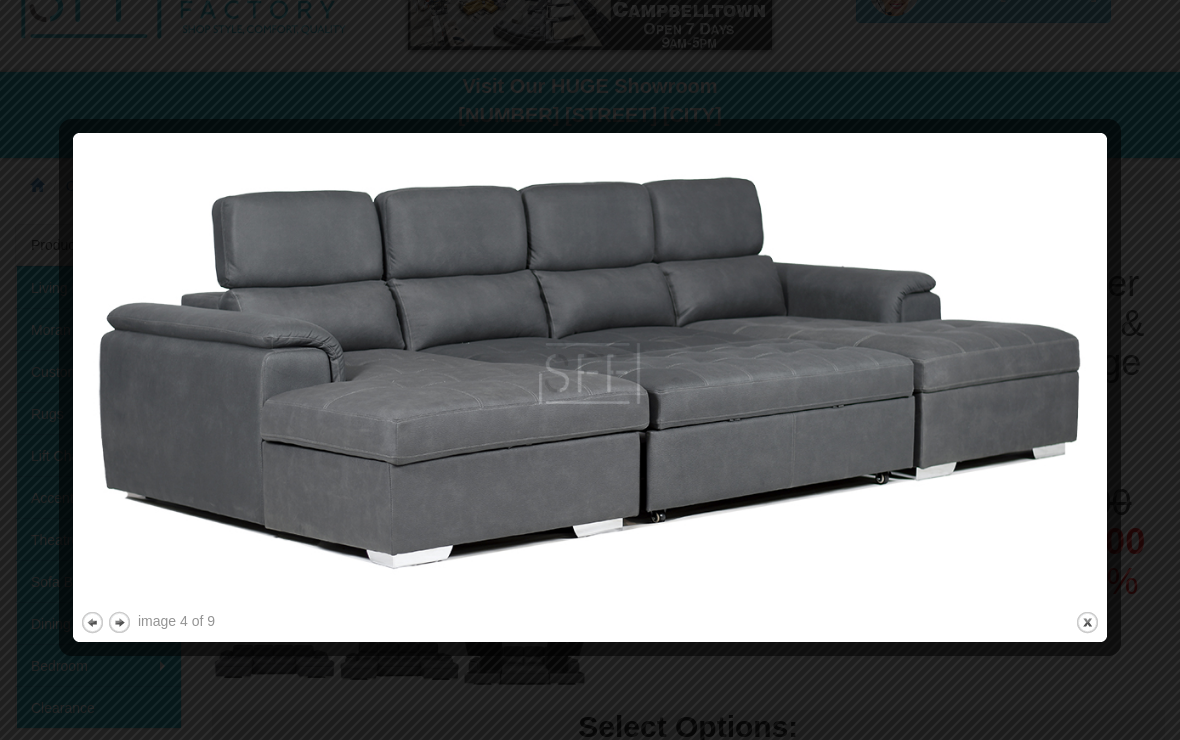 click on "next" at bounding box center (119, 622) 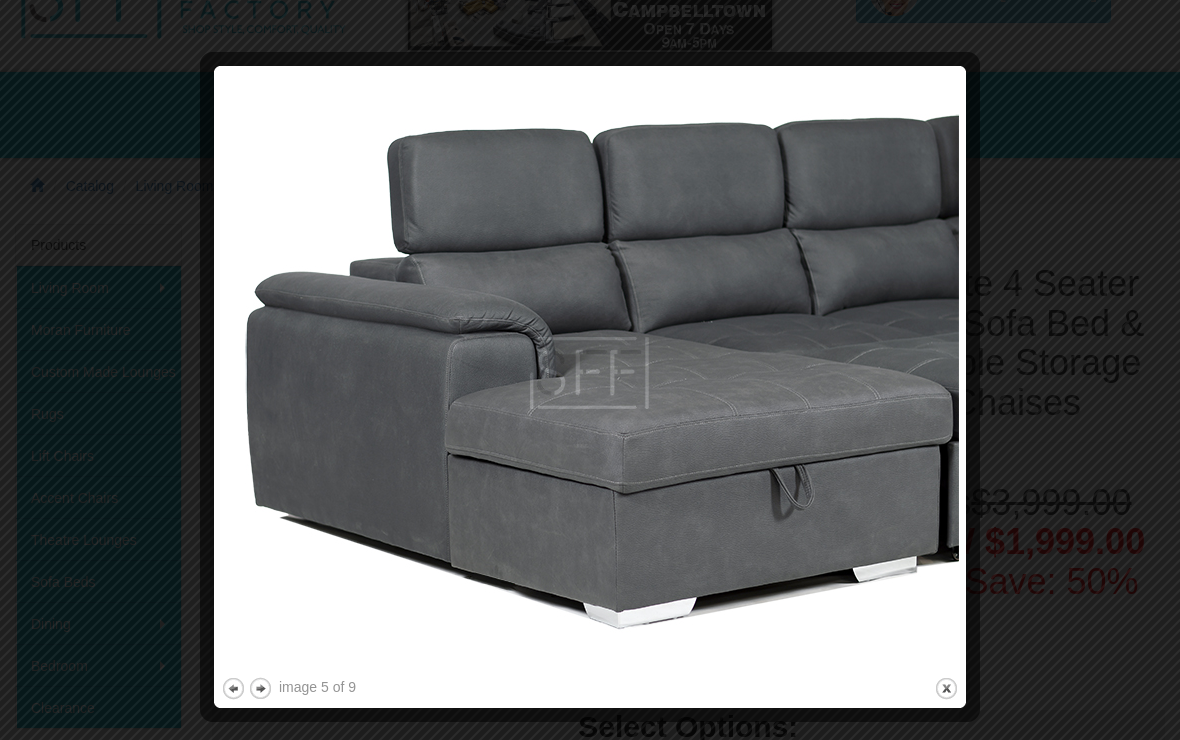 click at bounding box center [590, 370] 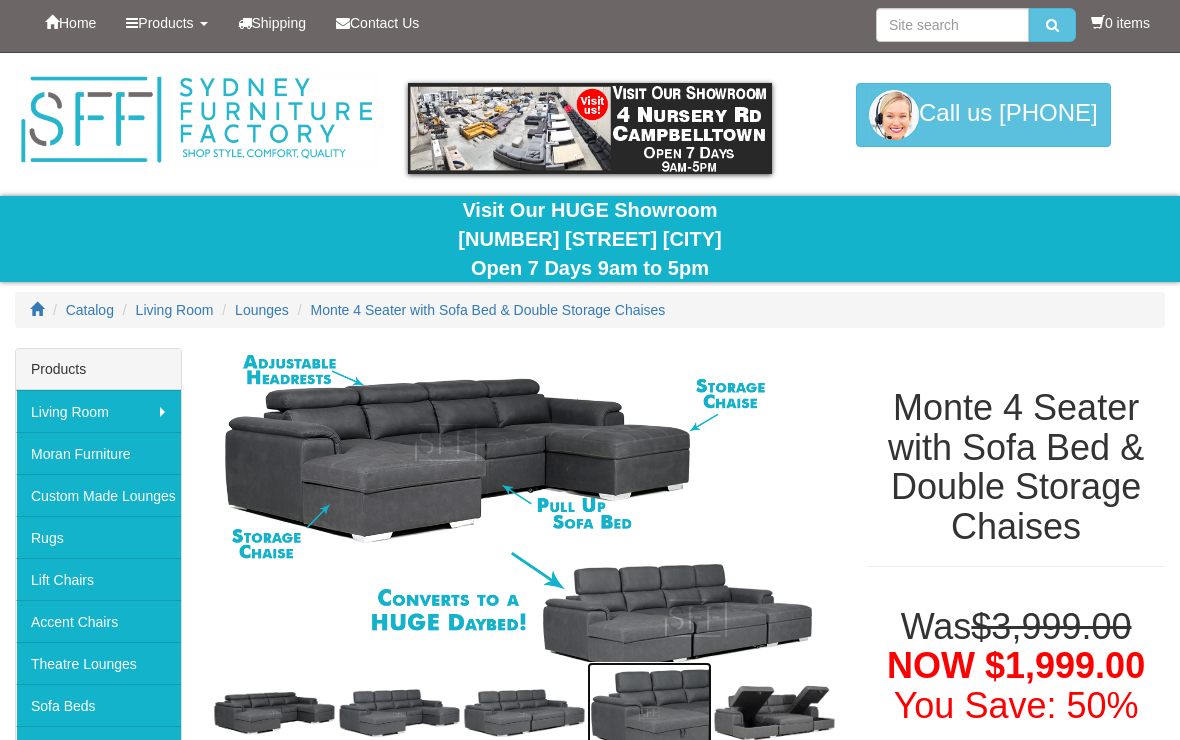 scroll, scrollTop: 0, scrollLeft: 0, axis: both 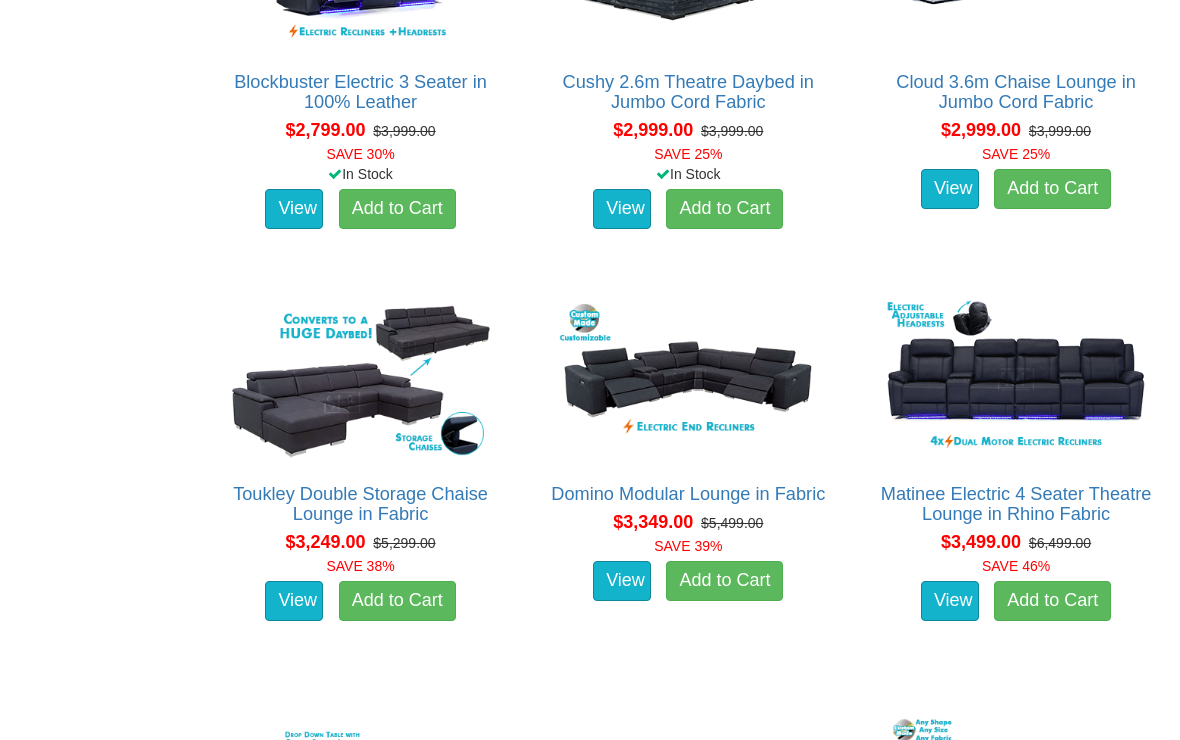 click at bounding box center (688, 379) 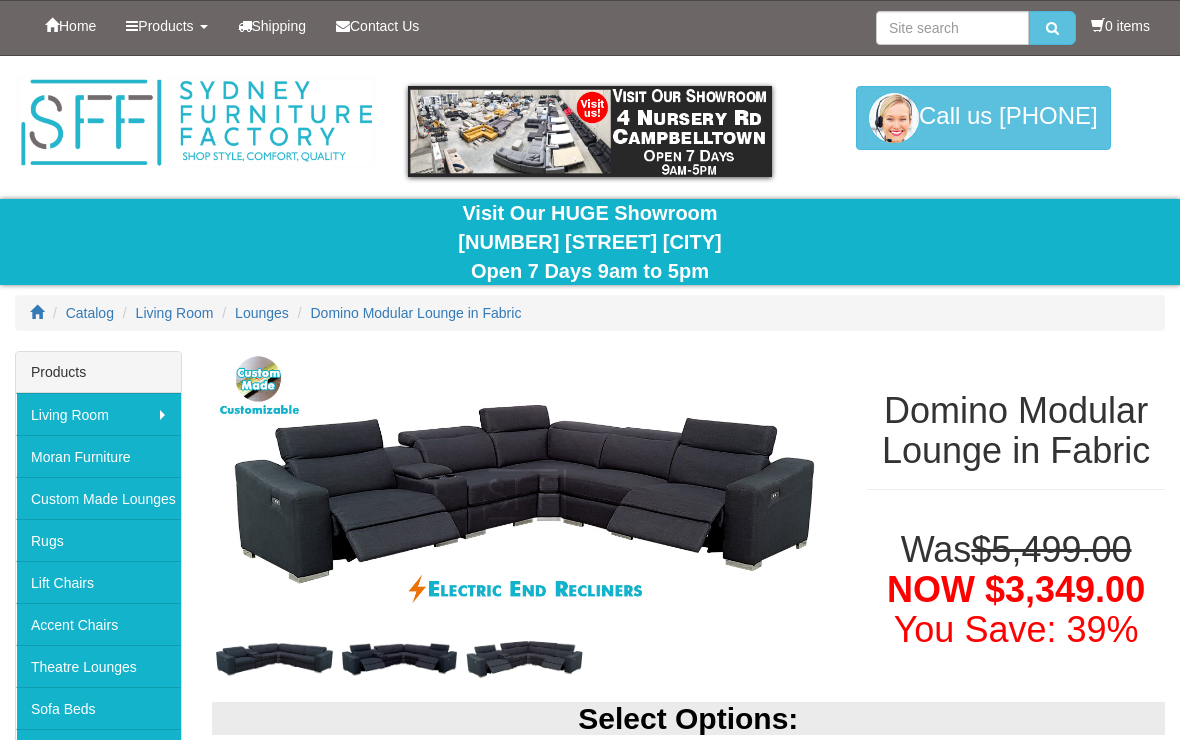 scroll, scrollTop: 0, scrollLeft: 0, axis: both 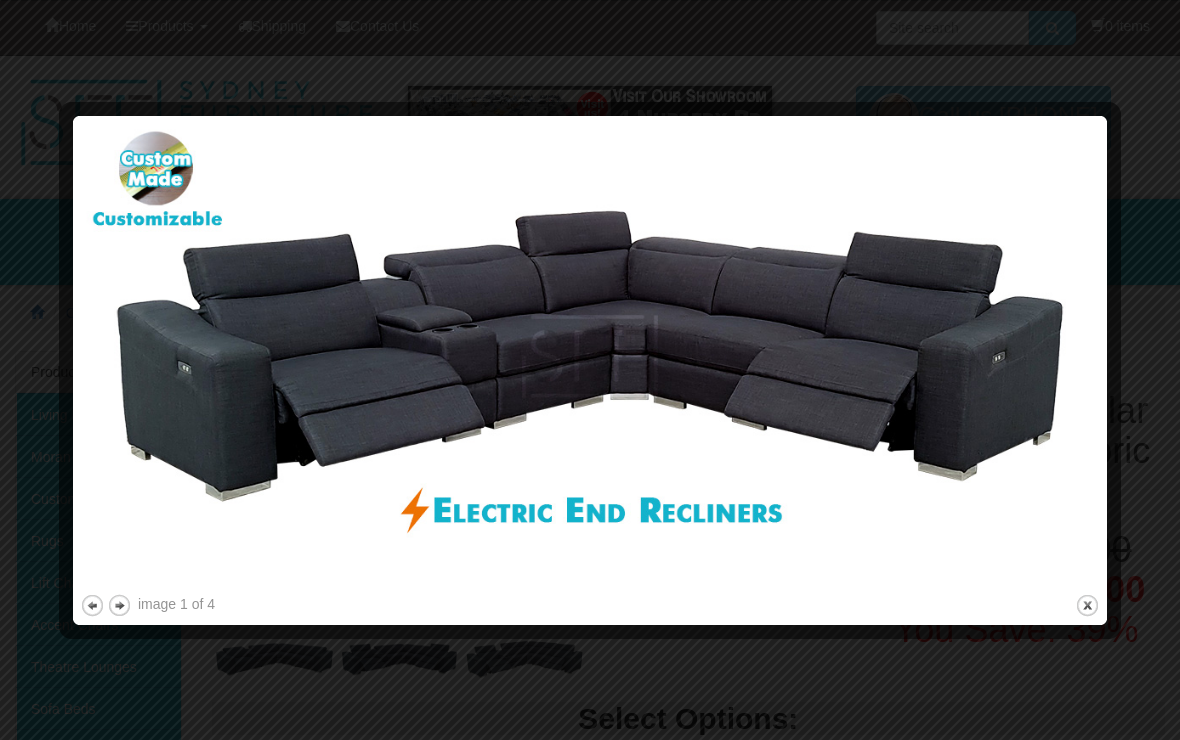 click on "next" at bounding box center (119, 605) 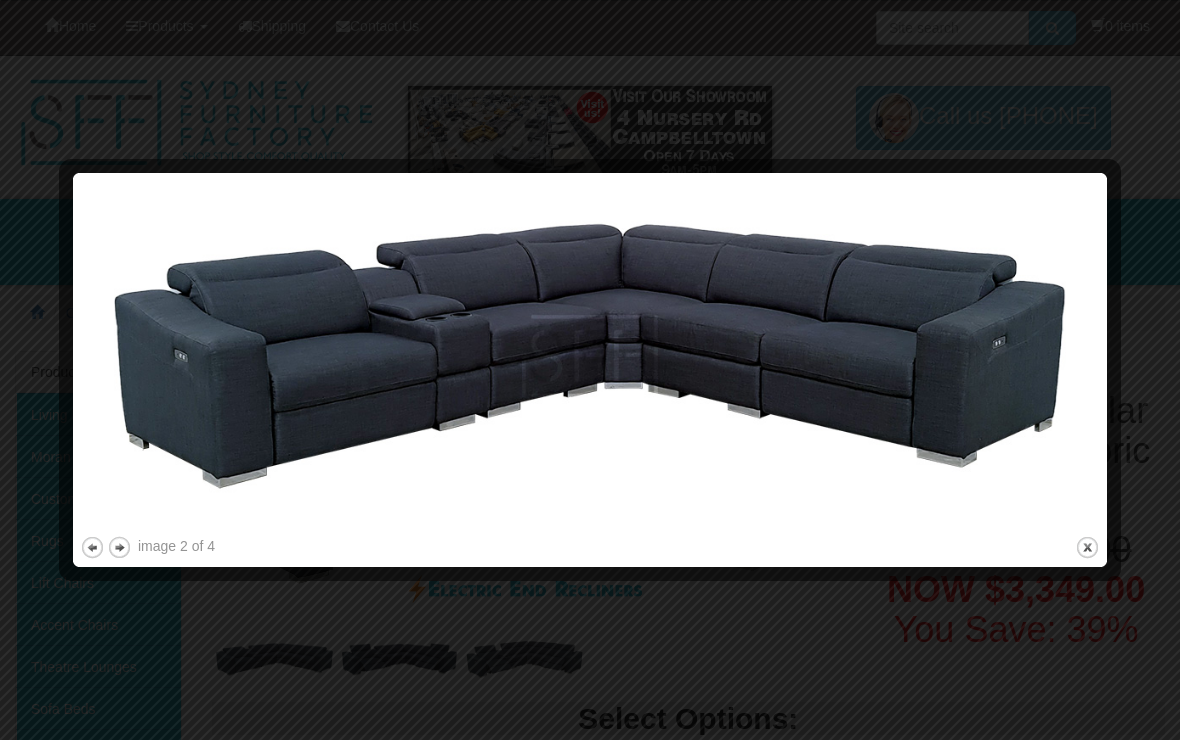 click on "next" at bounding box center (119, 547) 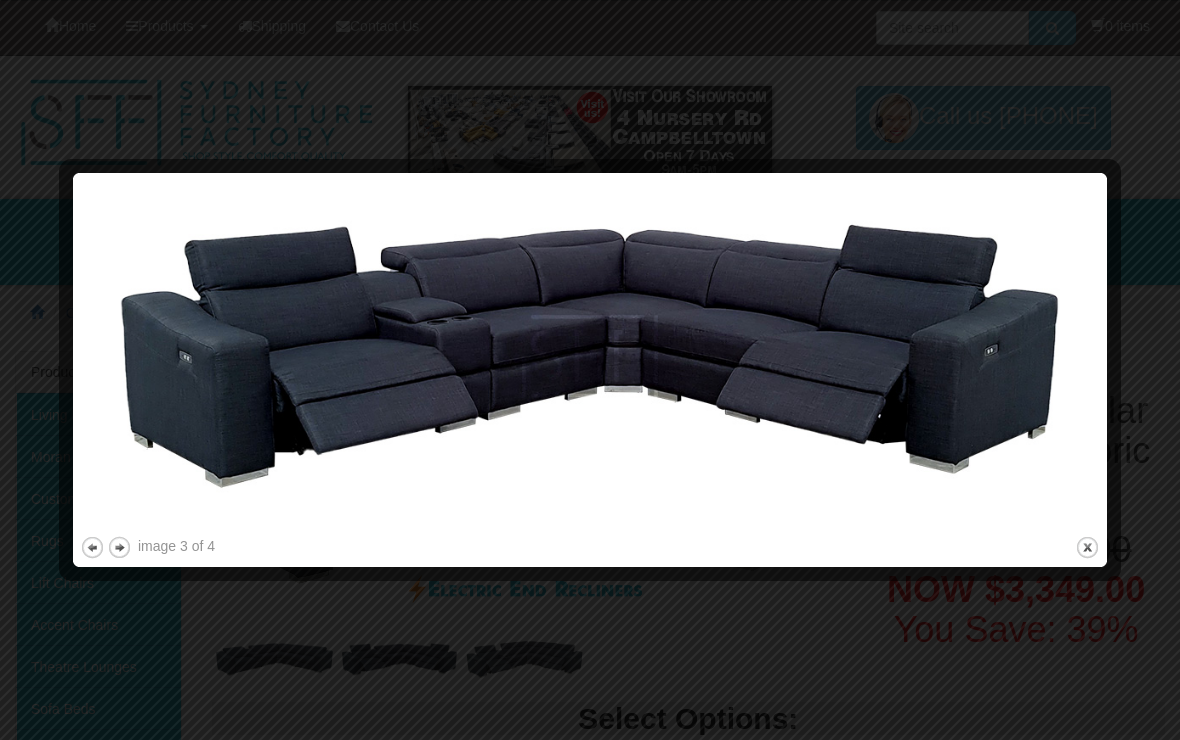 click on "next" at bounding box center [119, 547] 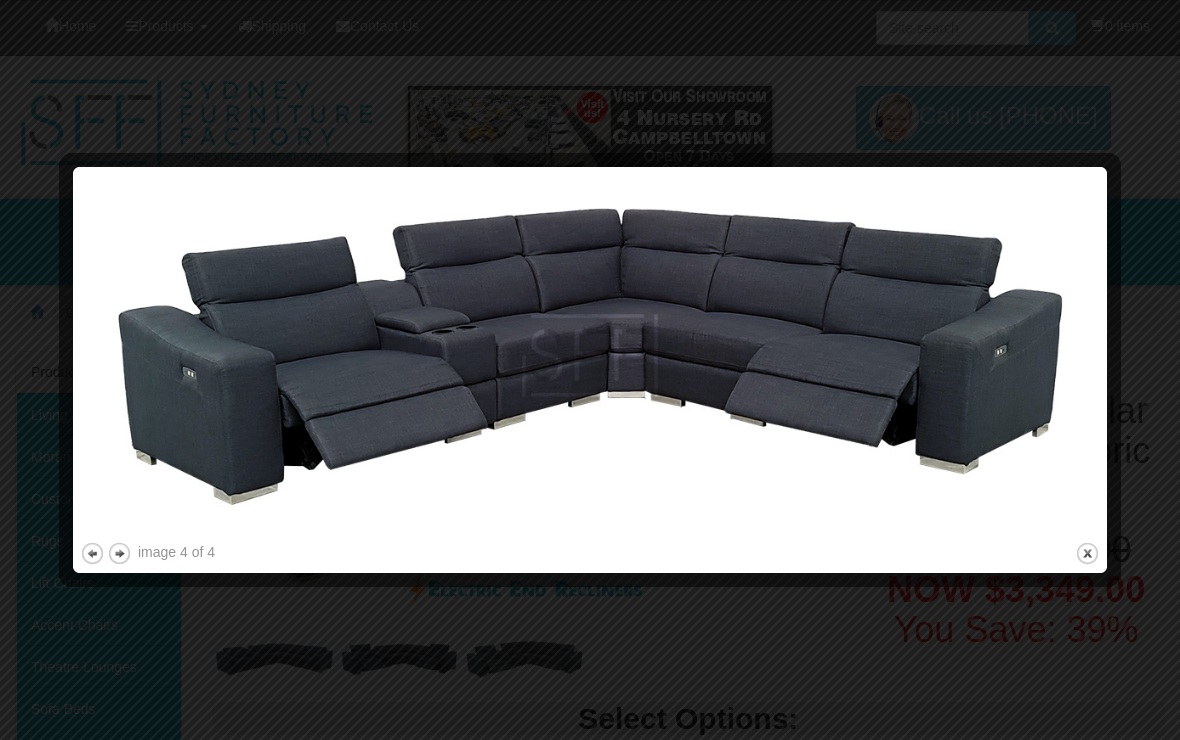 click on "next" at bounding box center (119, 553) 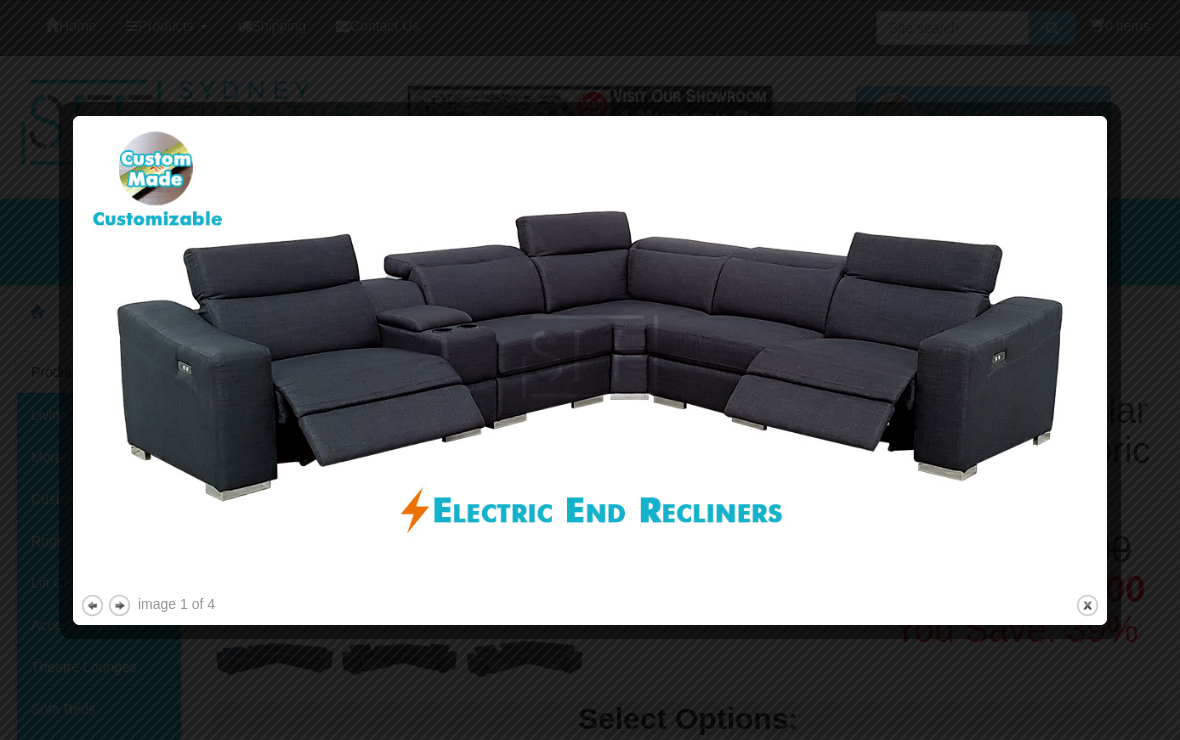 click on "next" at bounding box center (119, 605) 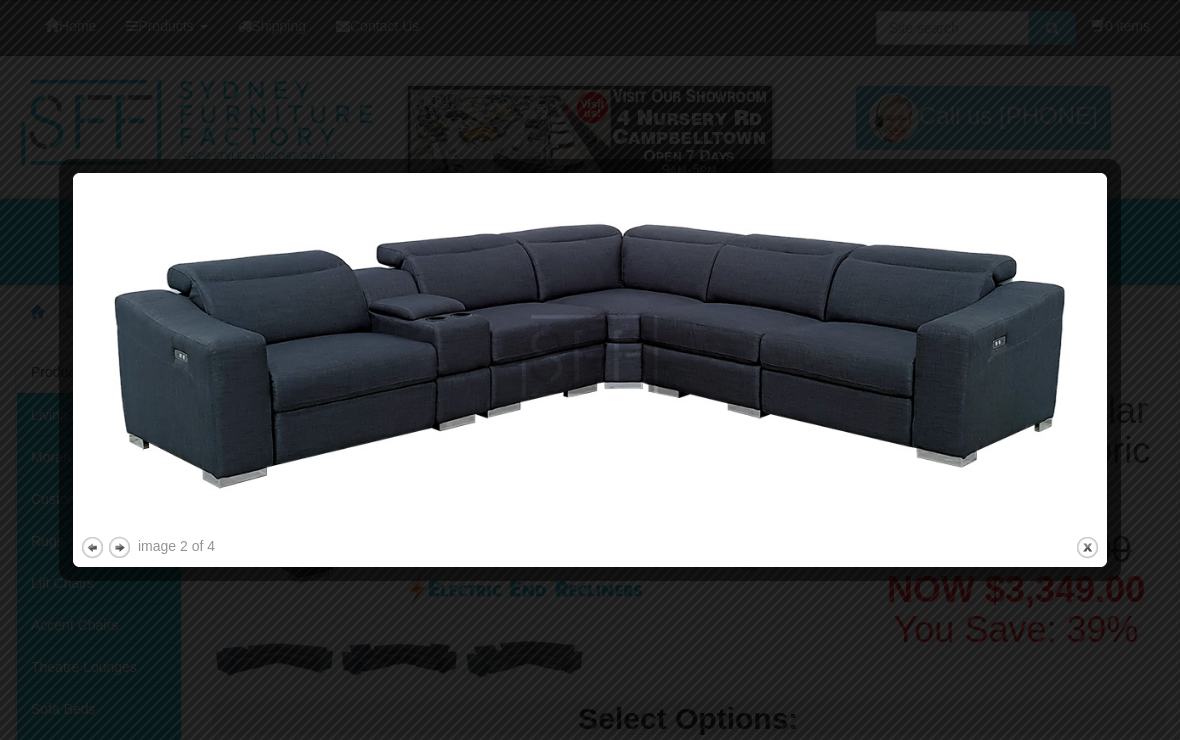 click on "next" at bounding box center [119, 547] 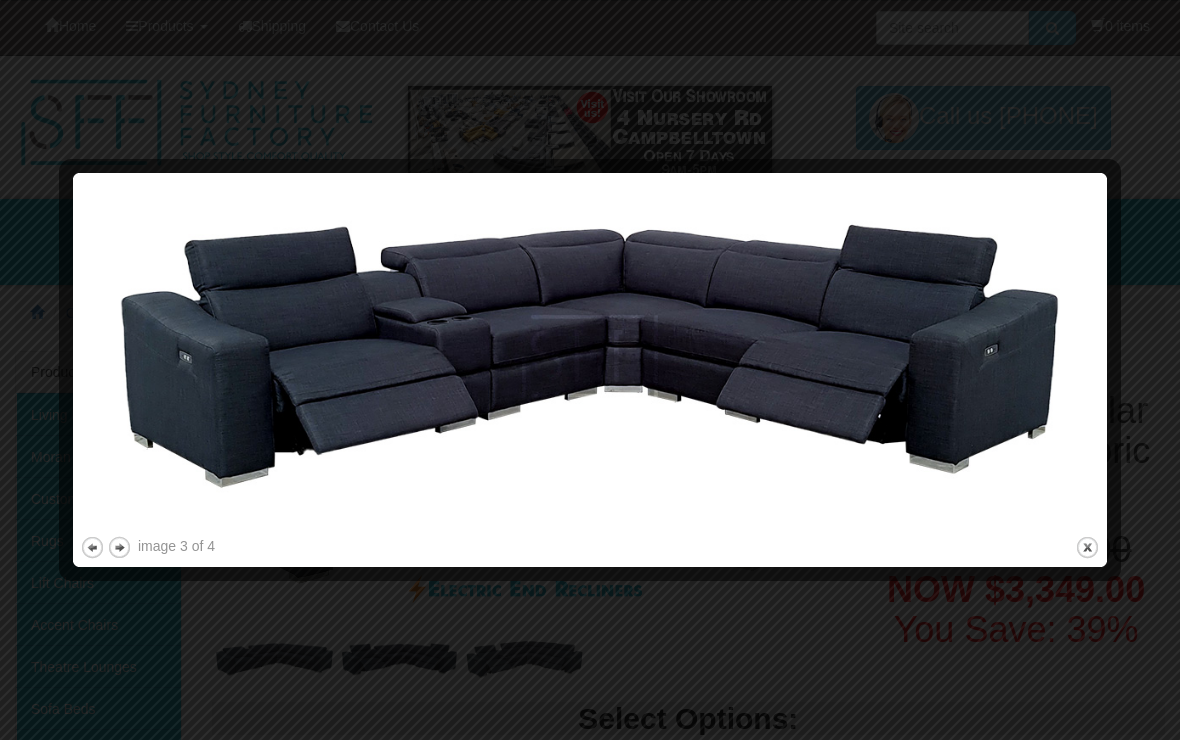 click on "next" at bounding box center [119, 547] 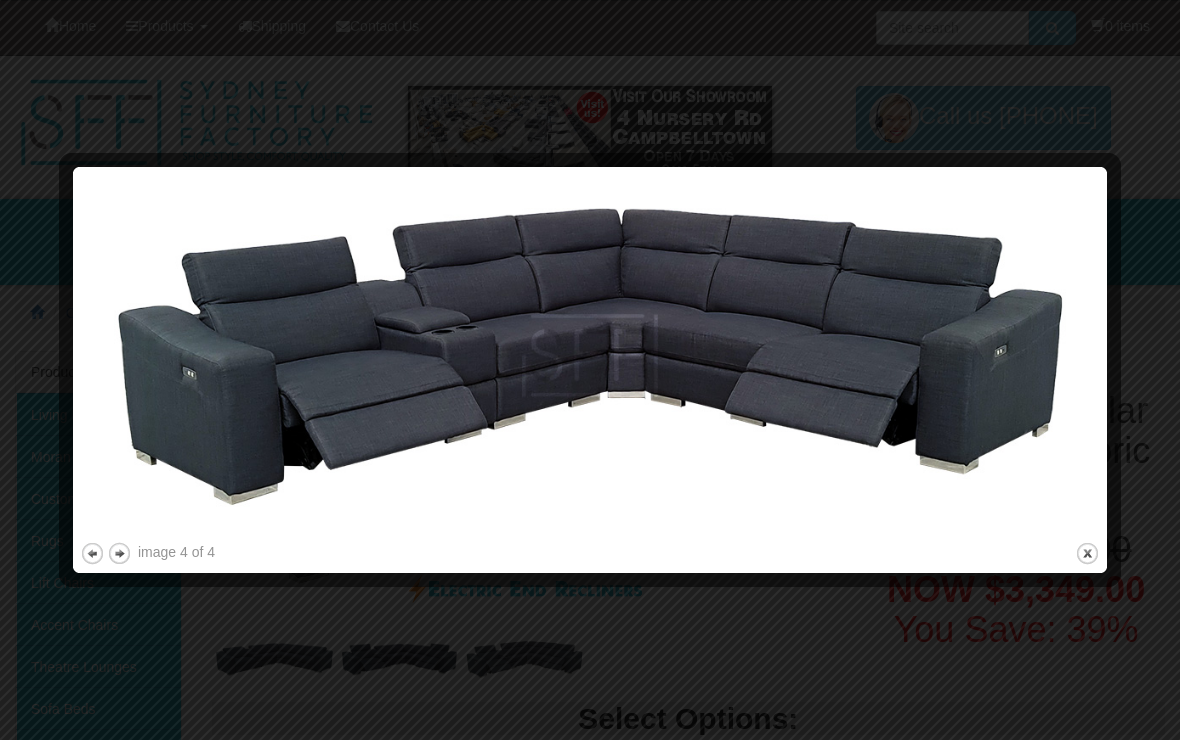 click on "close" at bounding box center [1087, 553] 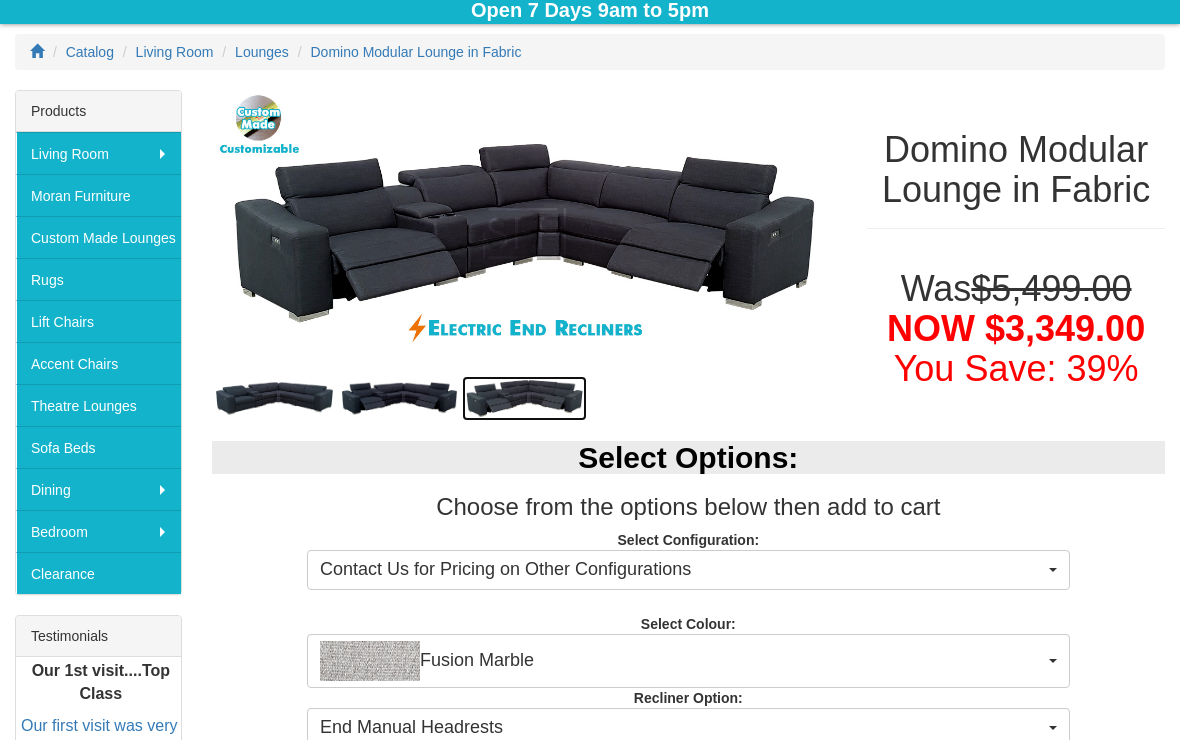 scroll, scrollTop: 261, scrollLeft: 0, axis: vertical 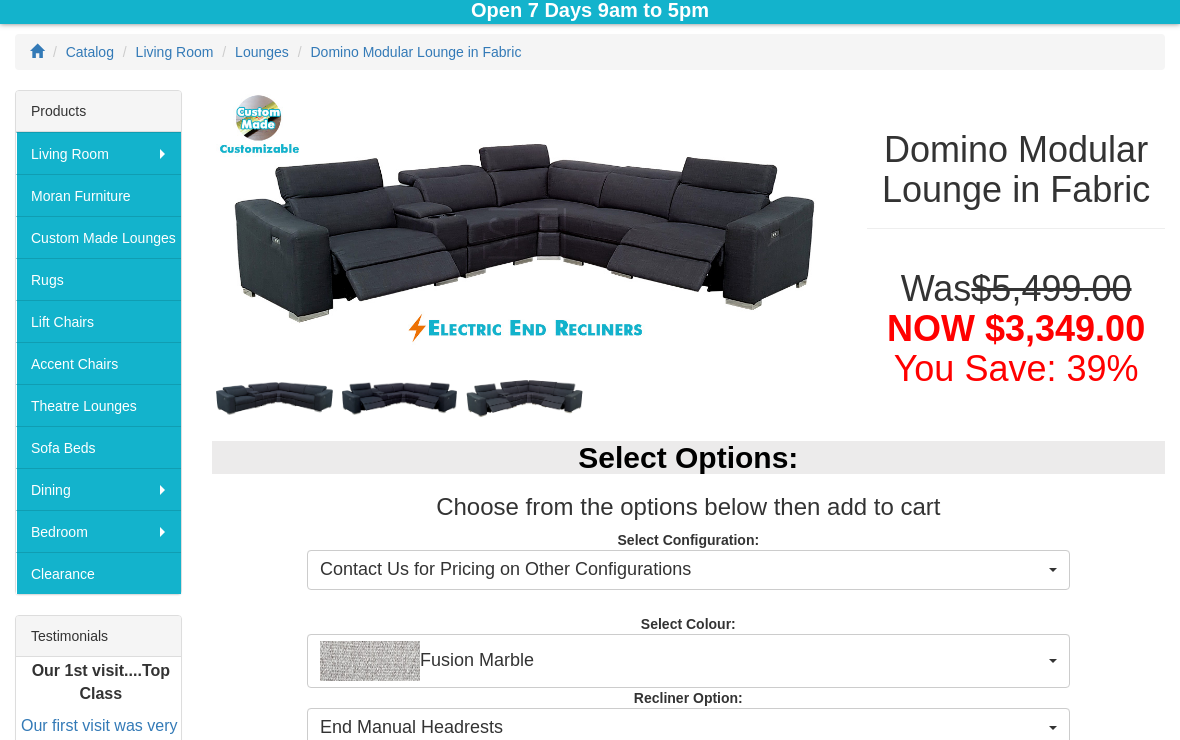 click on "Clearance" at bounding box center [98, 573] 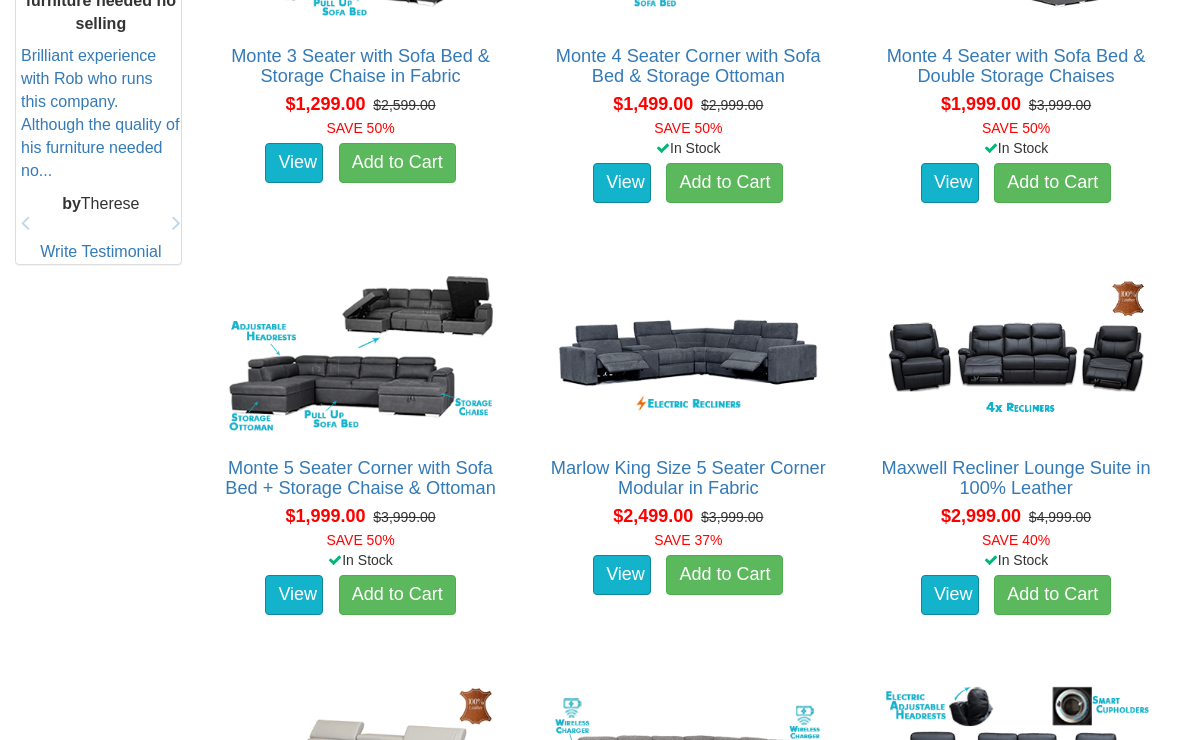 scroll, scrollTop: 950, scrollLeft: 0, axis: vertical 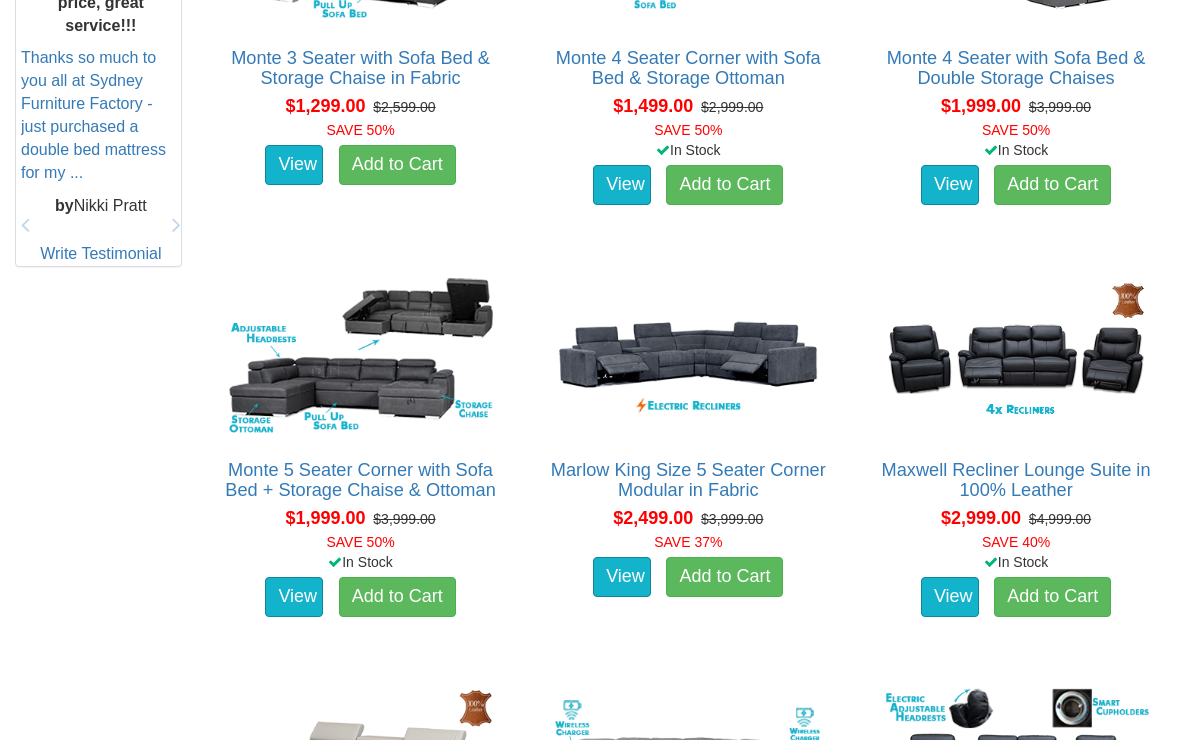 click at bounding box center [688, 355] 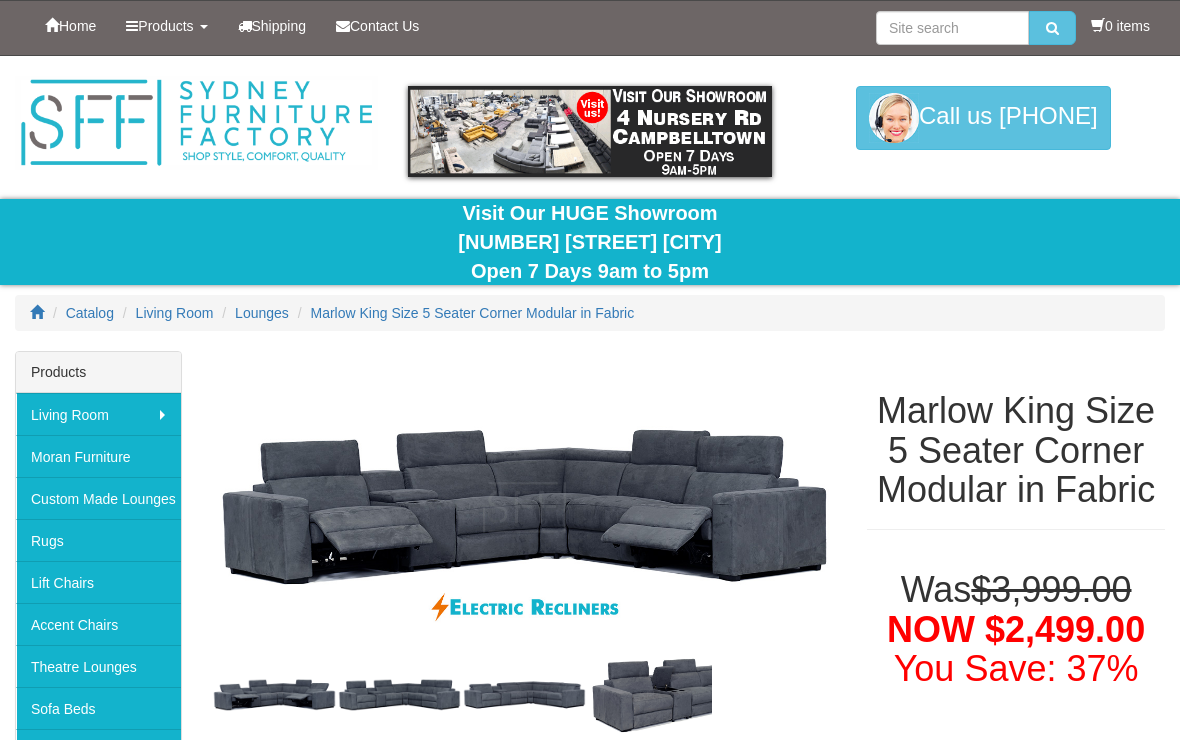 scroll, scrollTop: 0, scrollLeft: 0, axis: both 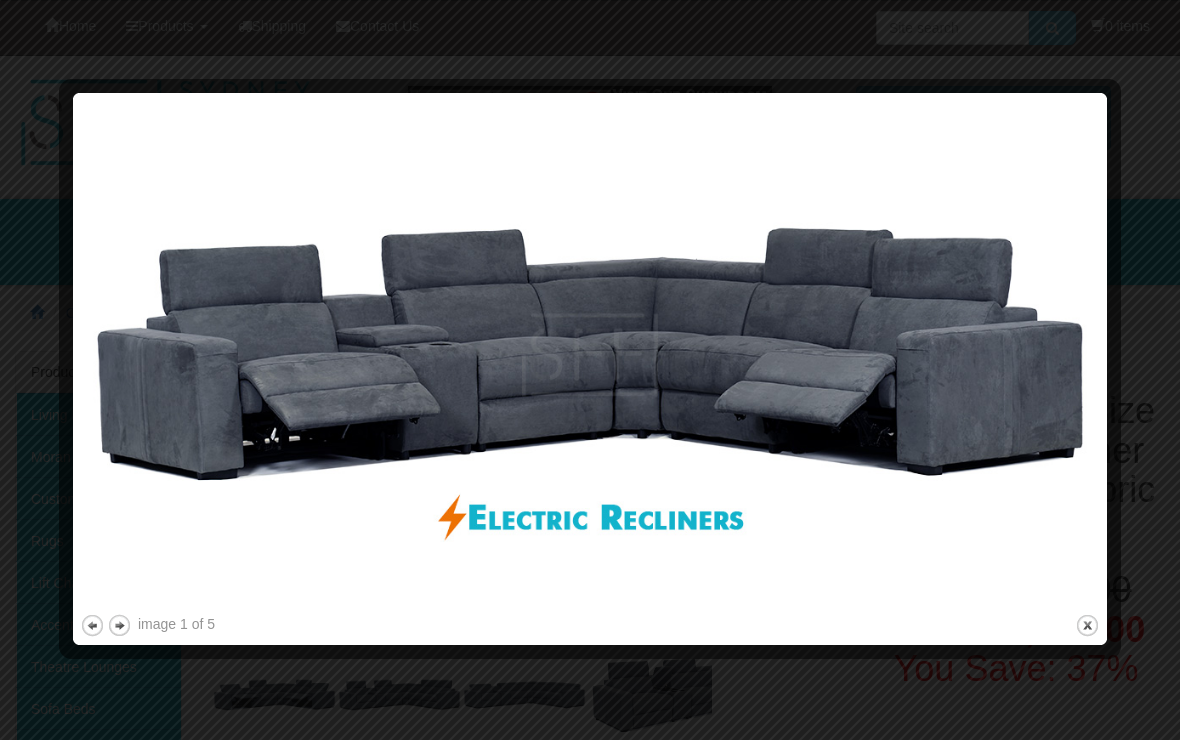 click on "next" at bounding box center [119, 625] 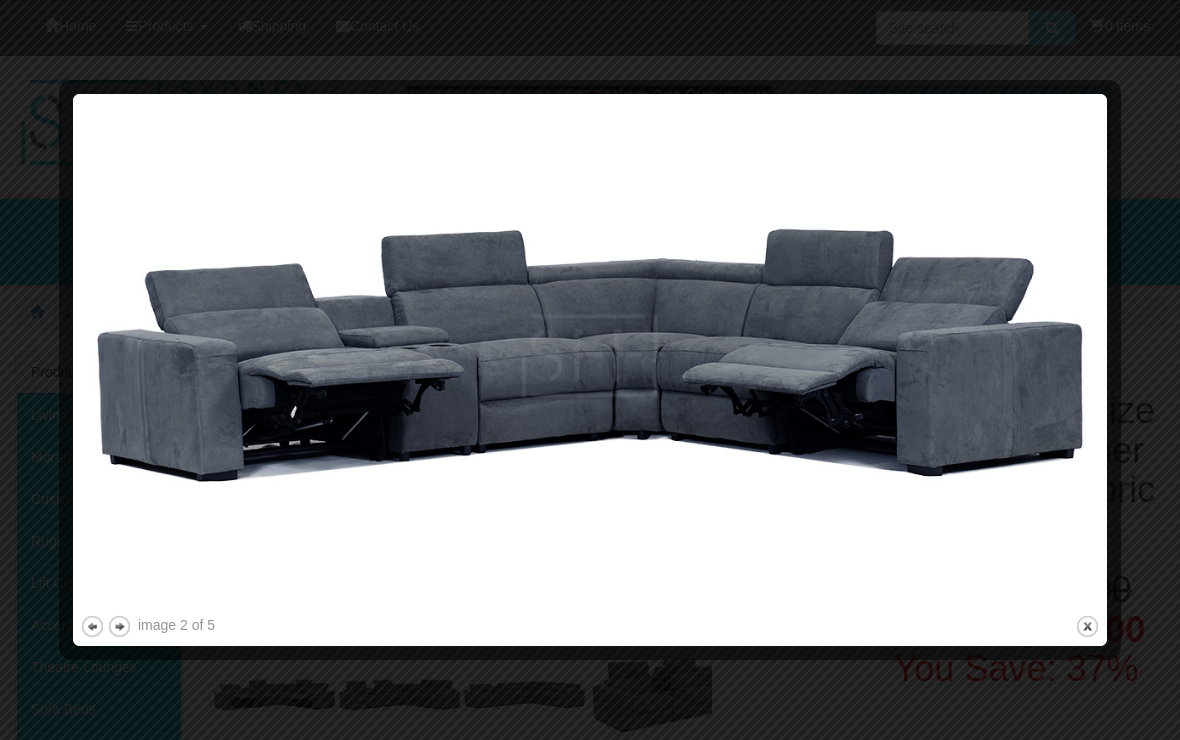 click on "next" at bounding box center (119, 626) 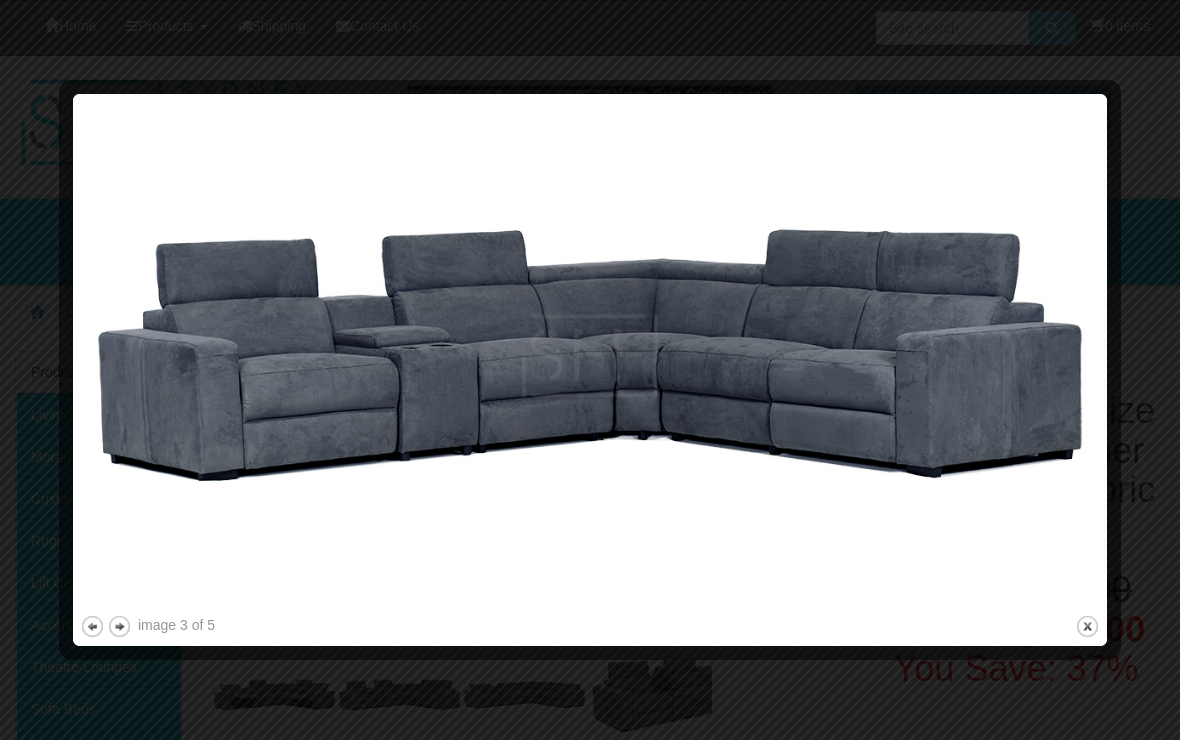 click on "next" at bounding box center (119, 626) 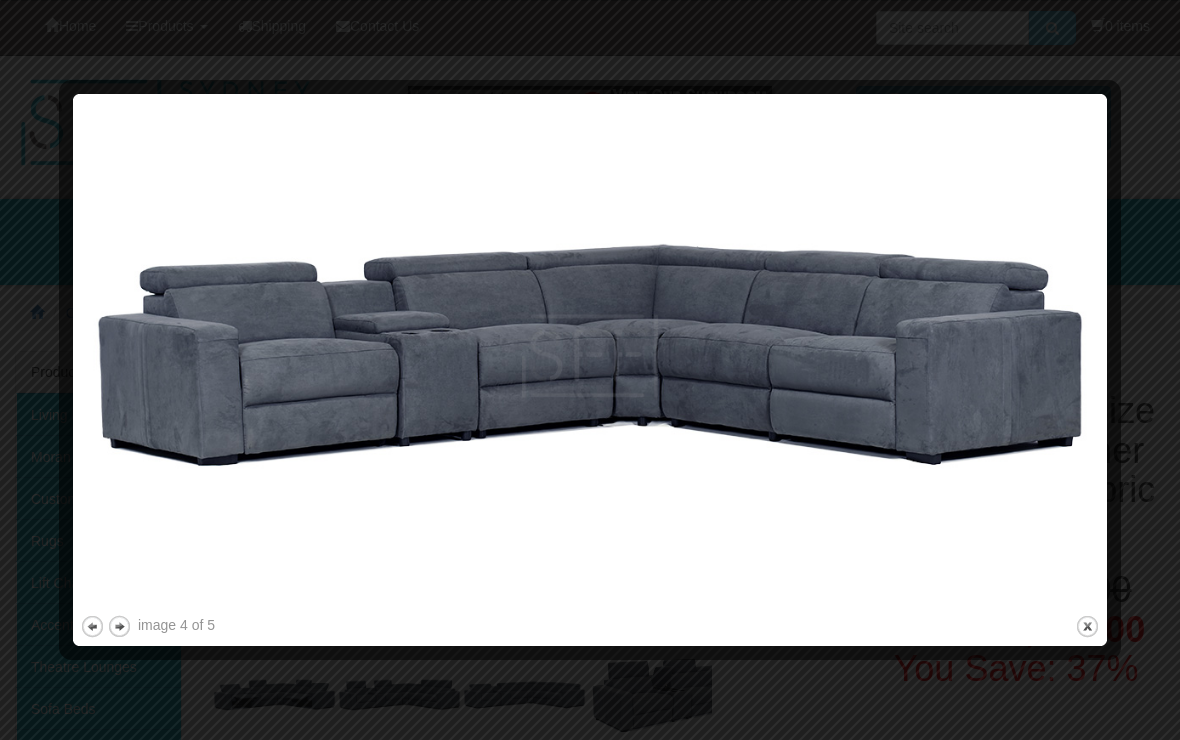click on "next" at bounding box center [119, 626] 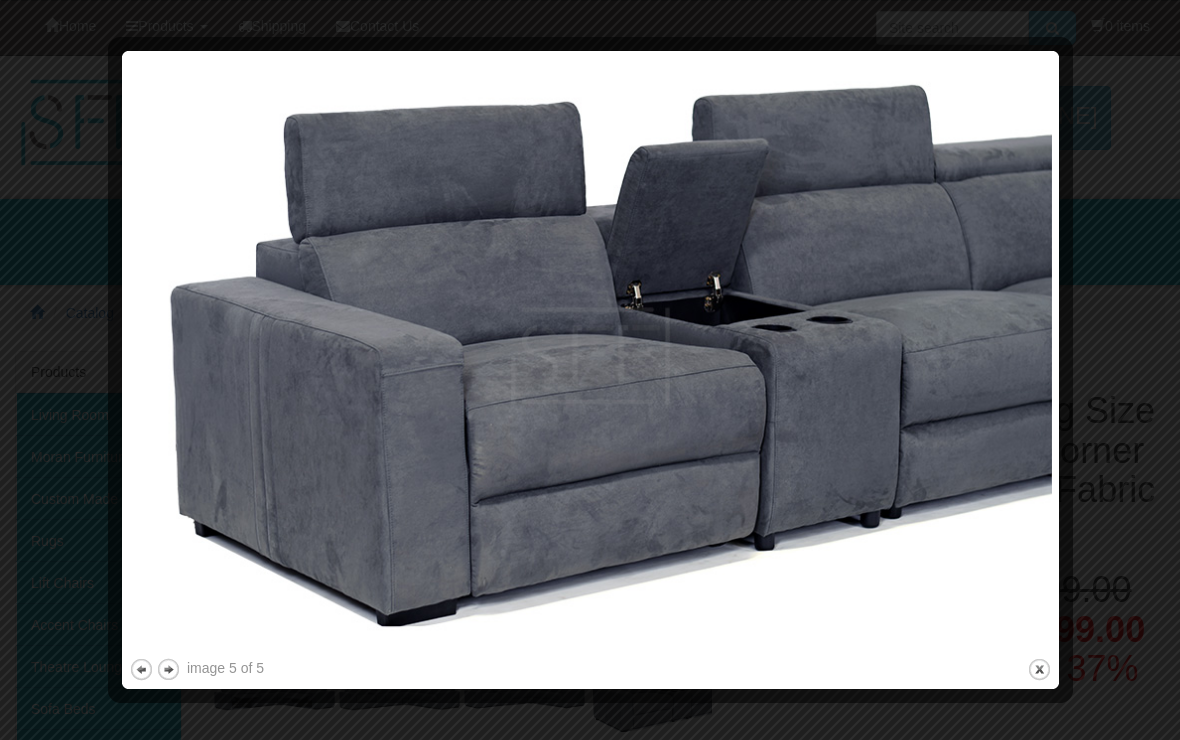 click on "next" at bounding box center (168, 669) 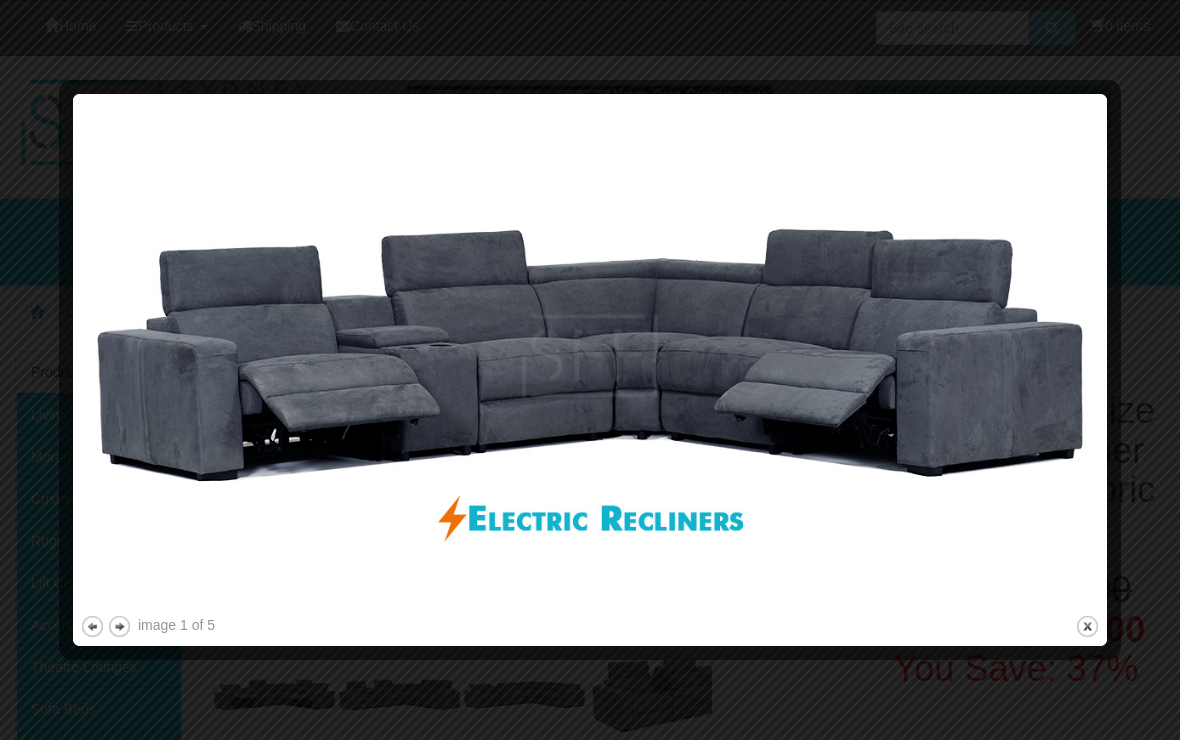 click on "next" at bounding box center [119, 626] 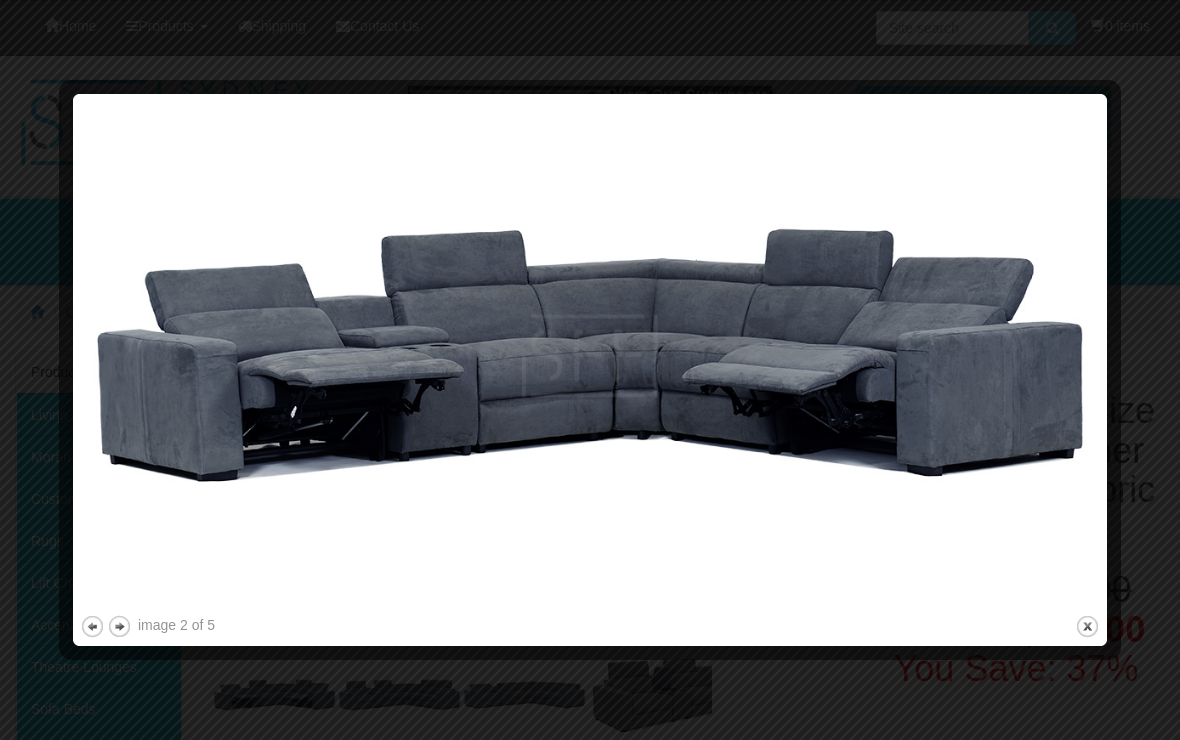 click on "next" at bounding box center [119, 626] 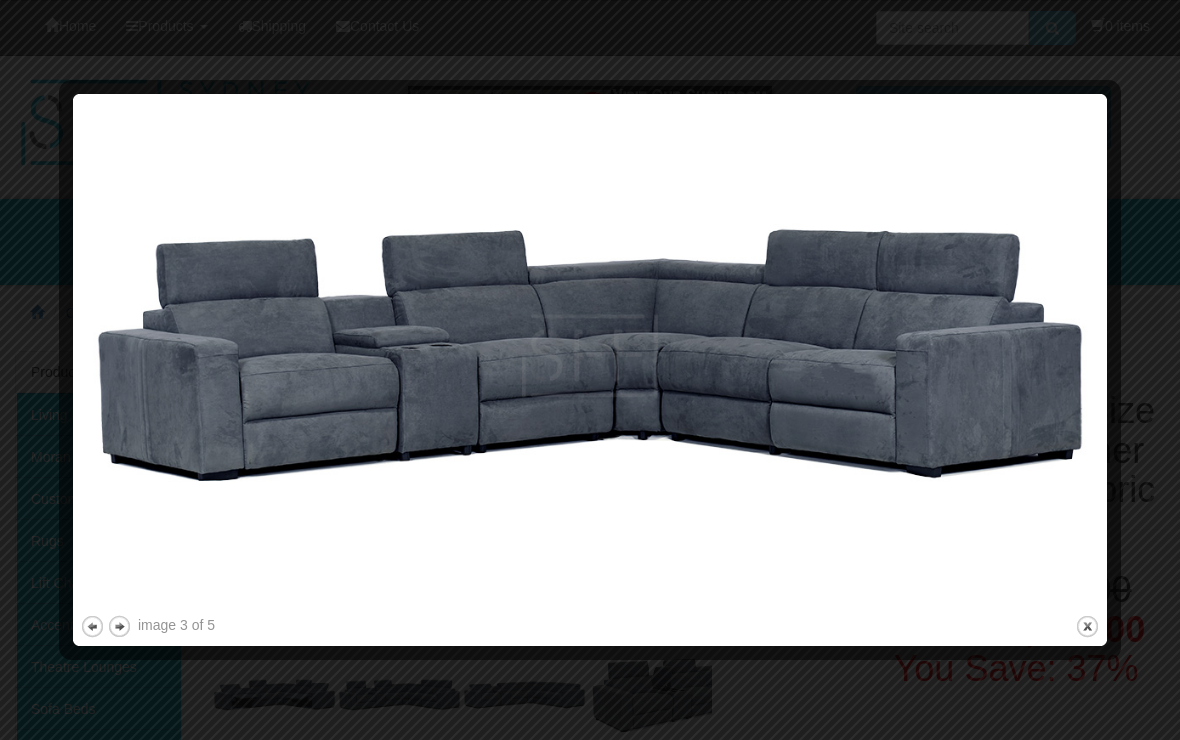 click on "next" at bounding box center (119, 626) 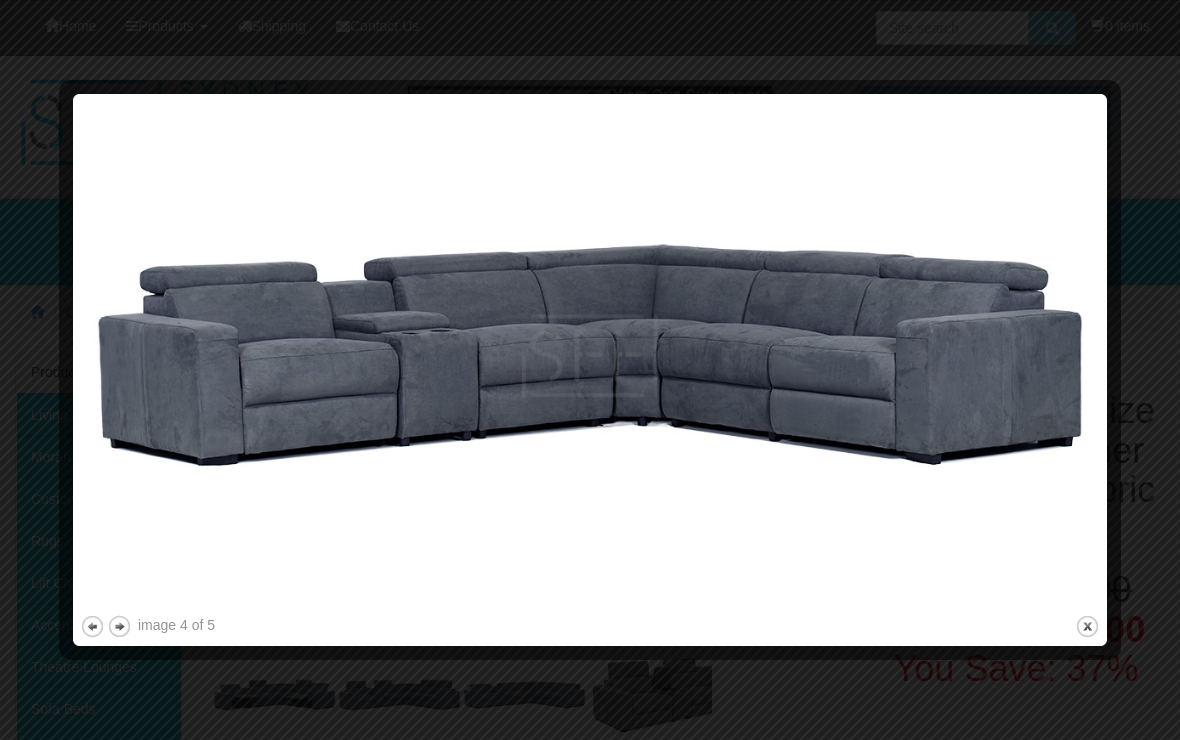 click on "next" at bounding box center (119, 626) 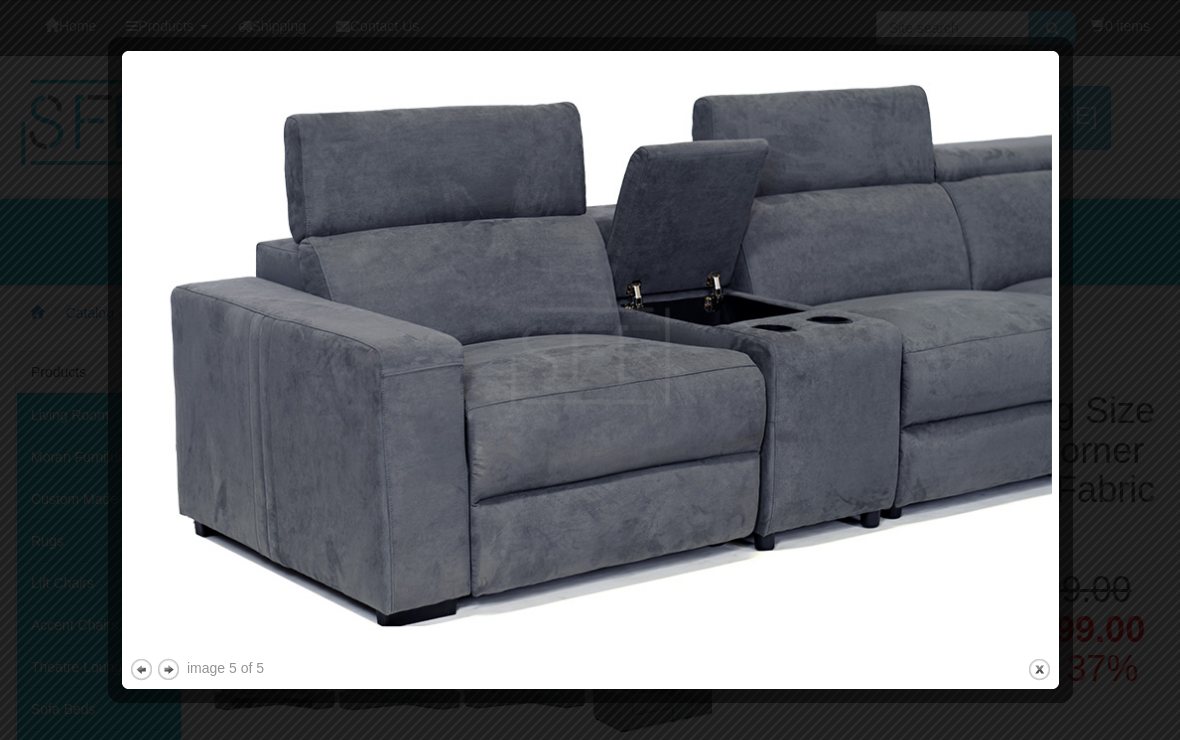 click on "close" at bounding box center (1039, 669) 